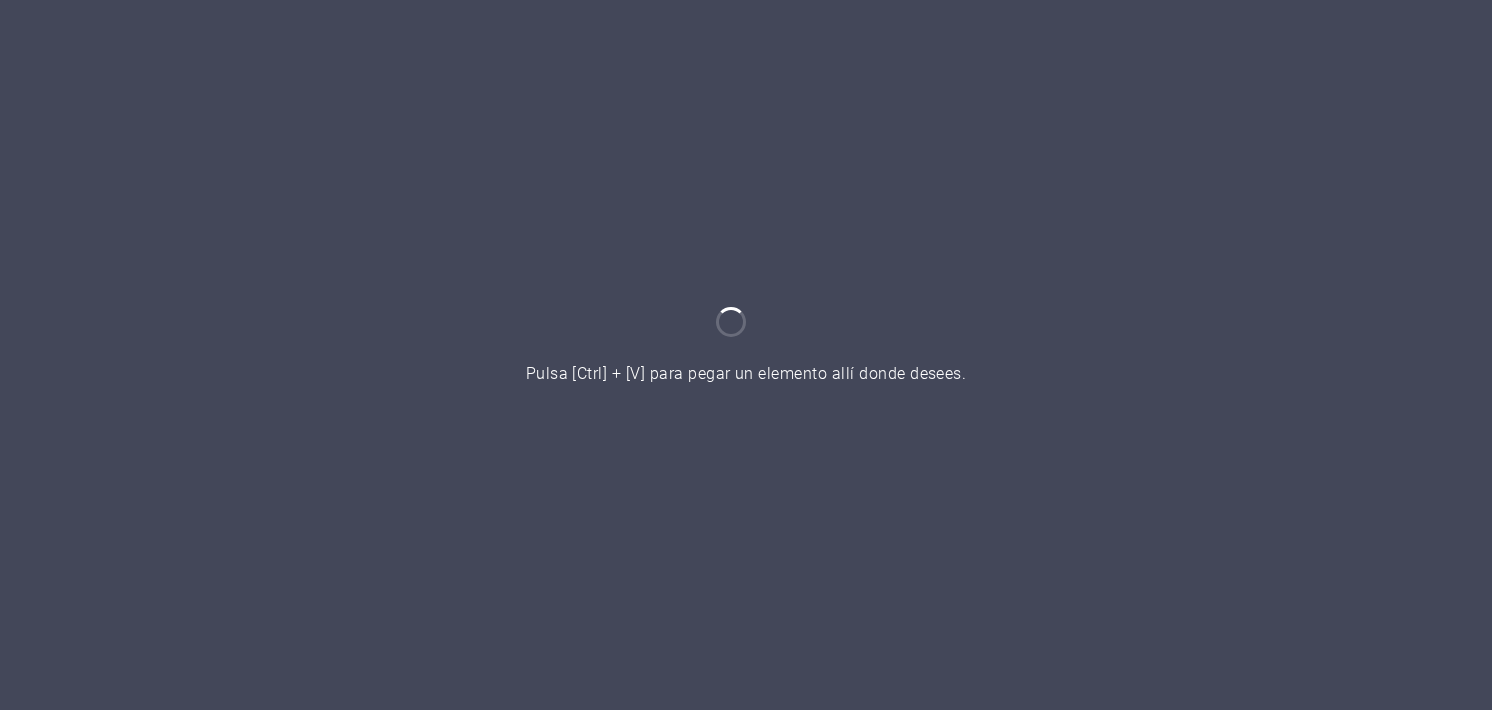 scroll, scrollTop: 0, scrollLeft: 0, axis: both 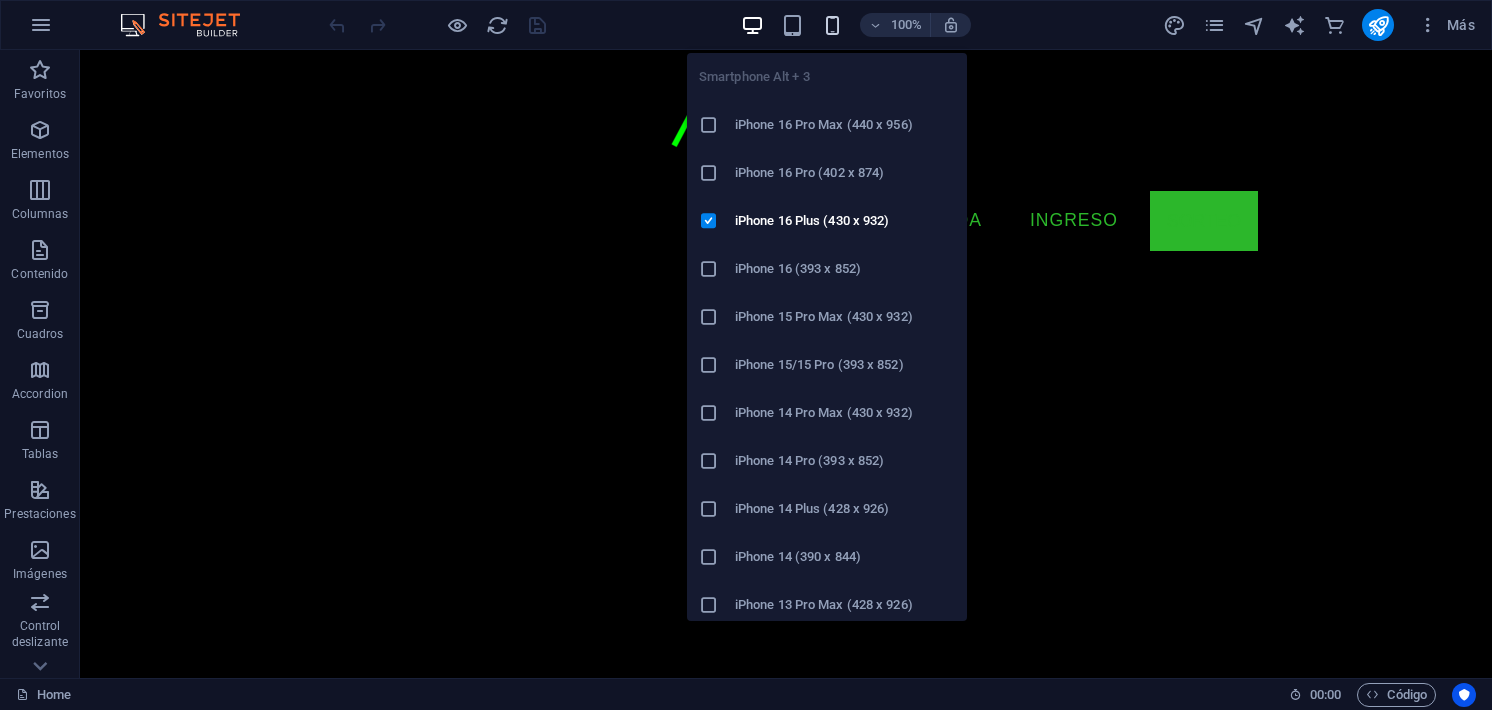 click at bounding box center [832, 25] 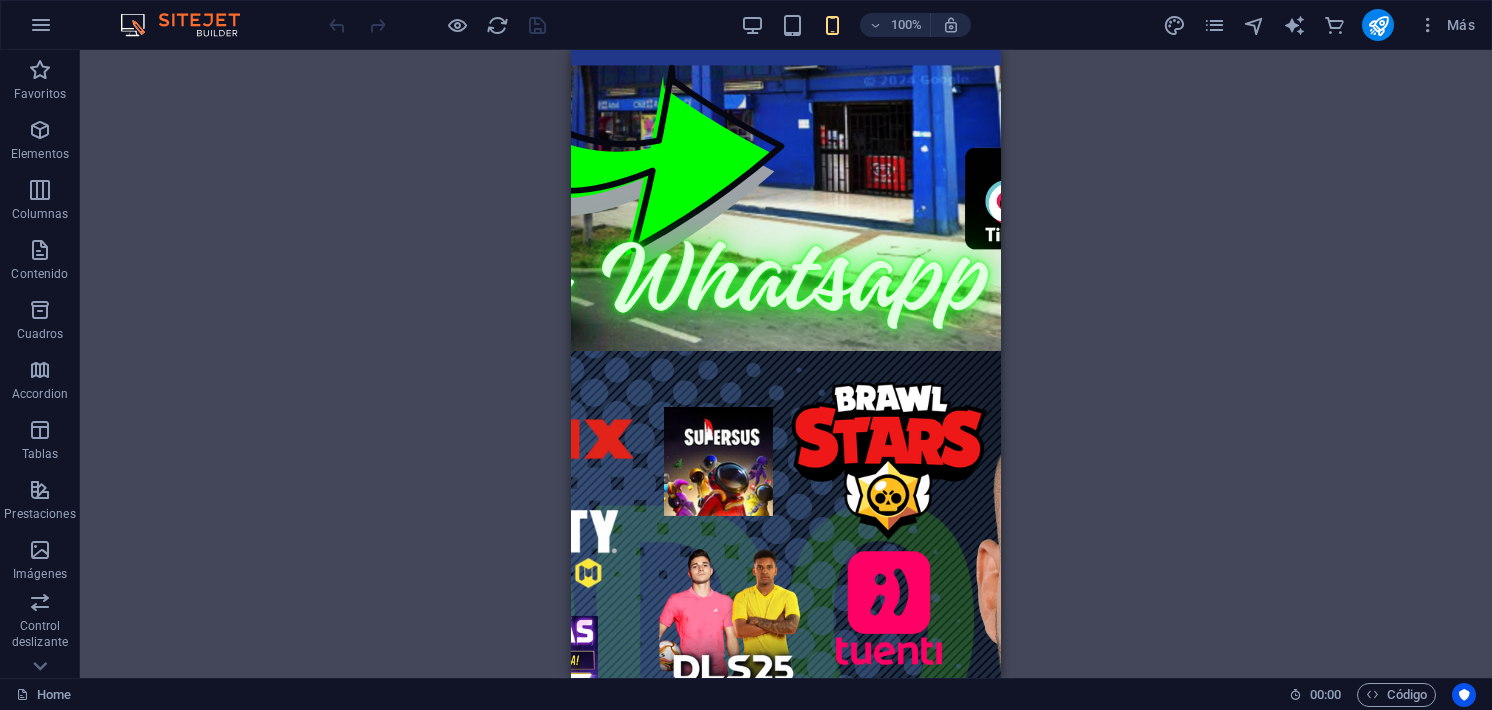 click on "Arrastra aquí para reemplazar el contenido existente. Si quieres crear un elemento nuevo, pulsa “Ctrl”.
H3   Call to Action - Cuenta atrás   Contenedor   Barra de menús   Control deslizante de imágenes   Logo   Menú   Cuadros   Contenedor   Contenedor   H3   Contenedor   Contenedor   Contenedor   HTML   HTML   Call to Action - Cuenta atrás   Contenedor   Icono   Contenedor   Contenedor   H3   Contenedor   Texto   Contenedor   H3   Contenedor   Contenedor   Texto   Contenedor   Texto   Contenedor   Separador   HTML   Separador   Mapa   Pie de página Saga   Contenedor   H3   Contenedor" at bounding box center [786, 364] 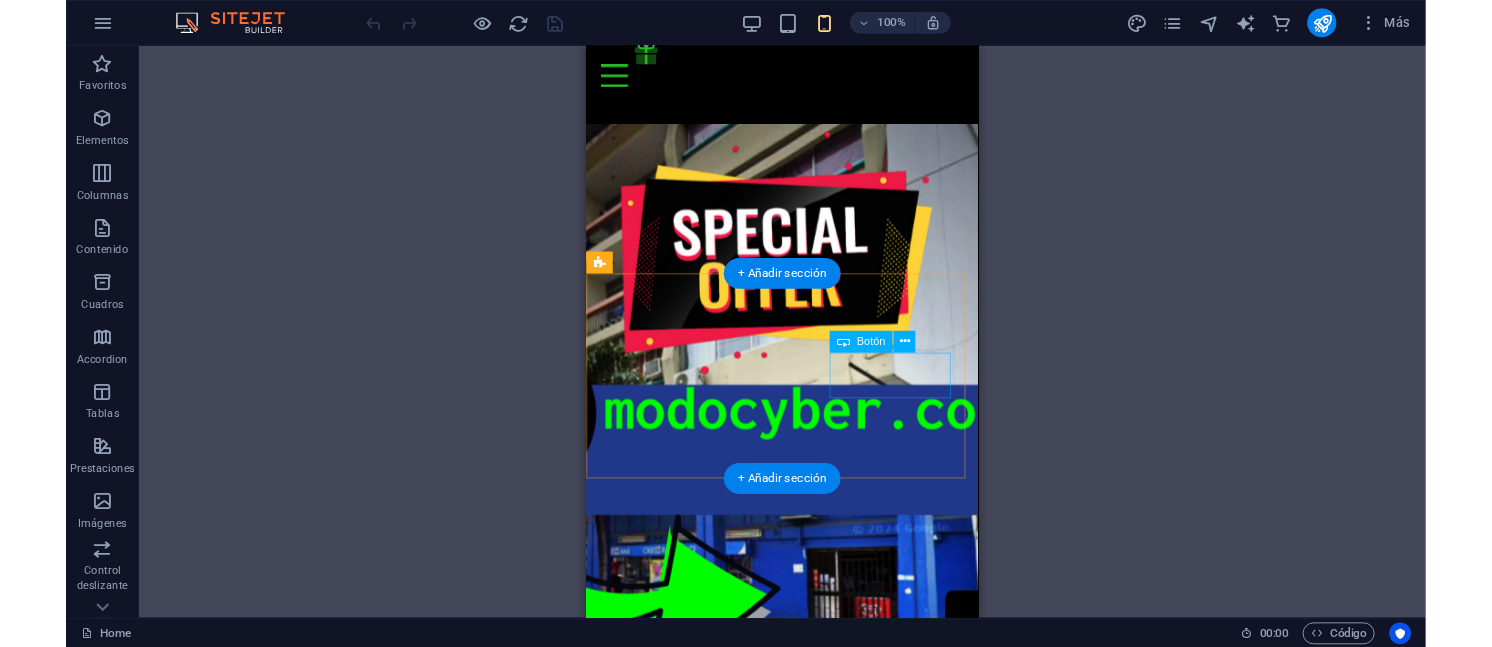 scroll, scrollTop: 0, scrollLeft: 0, axis: both 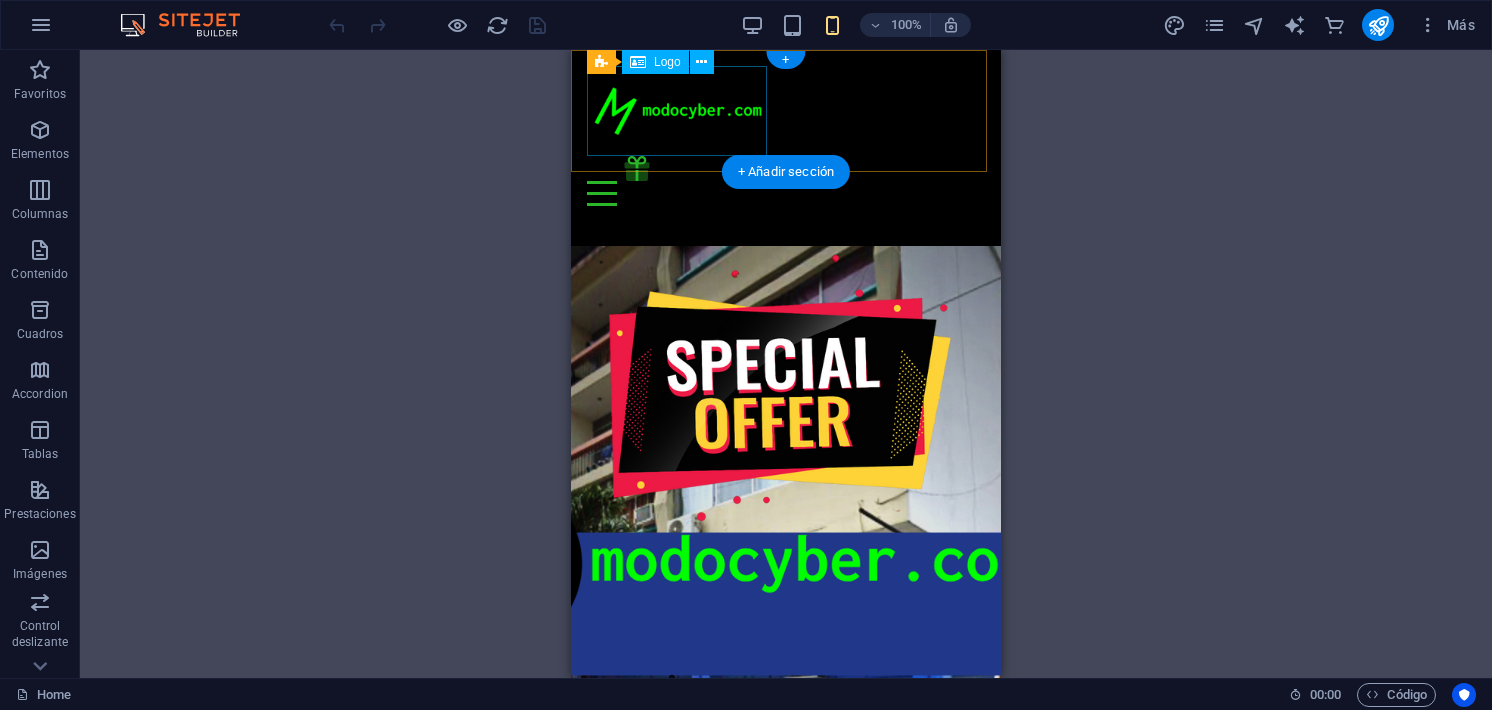 click at bounding box center (786, 111) 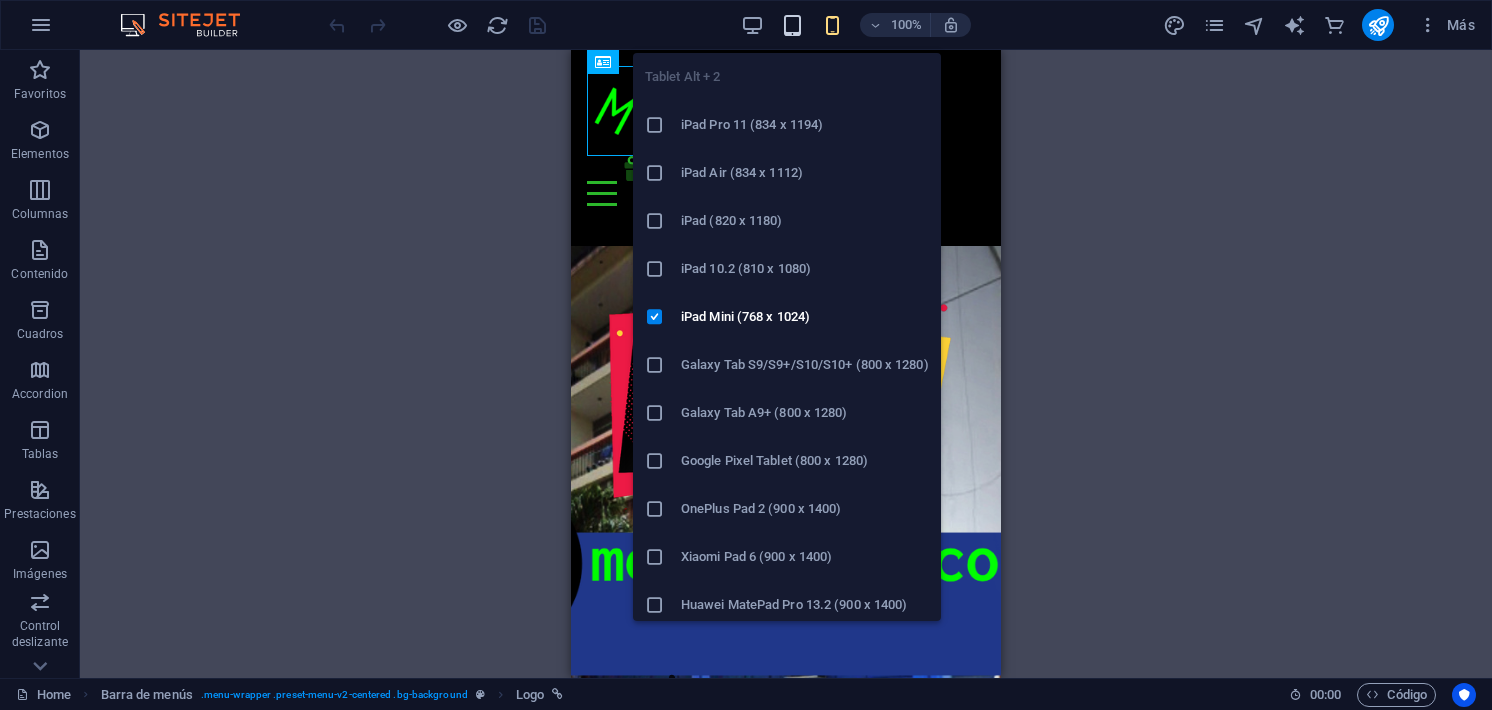 click at bounding box center [792, 25] 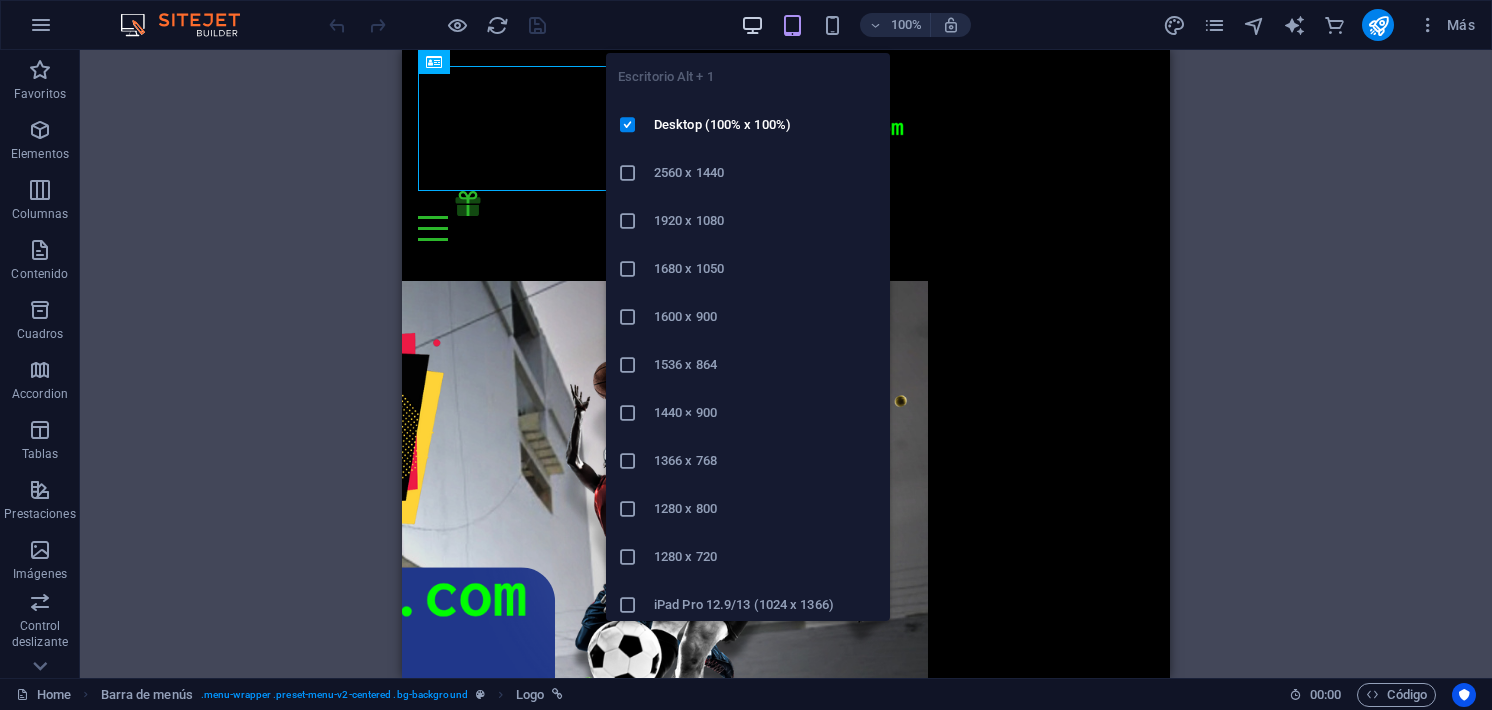 click at bounding box center (752, 25) 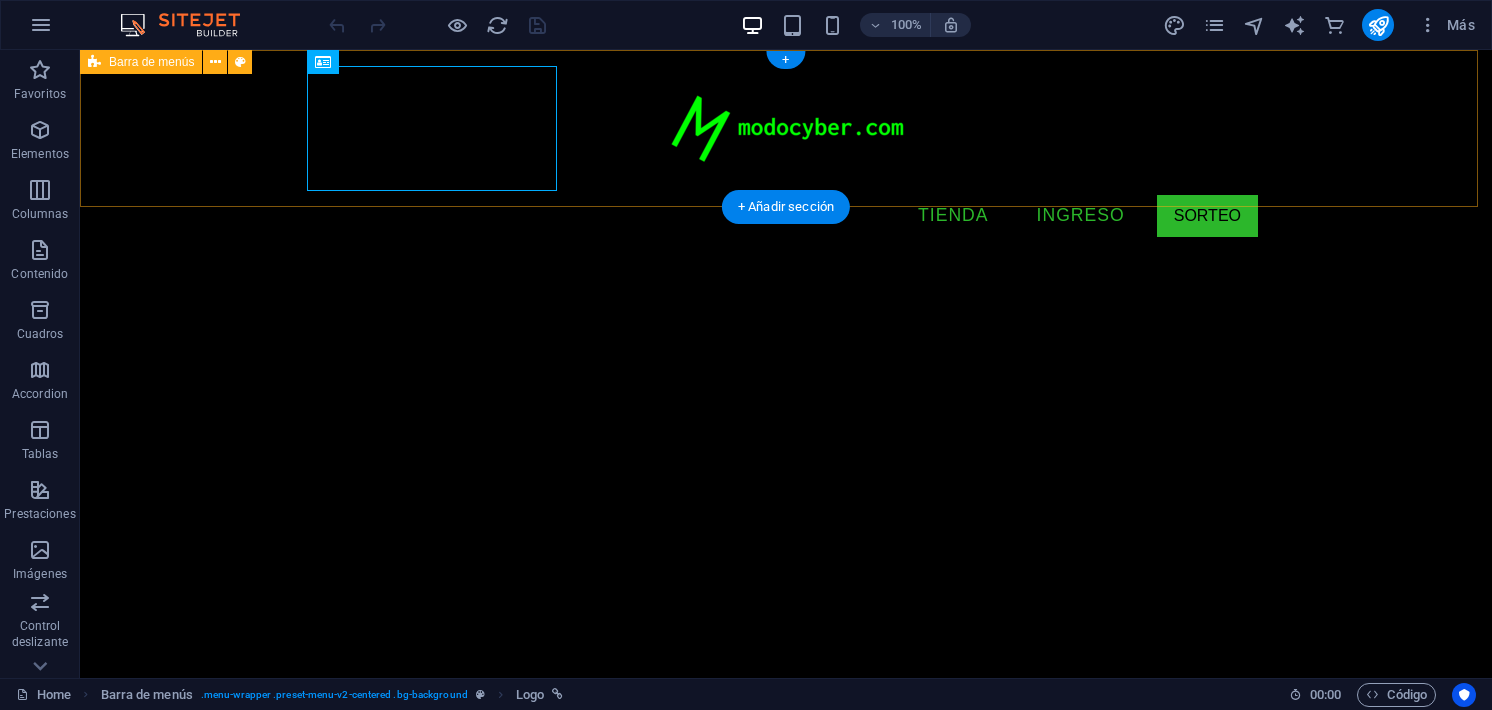 click on ".fa-secondary{opacity:.4} .fa-secondary{opacity:.4} TIenda Ingreso SORTEO" at bounding box center (786, 153) 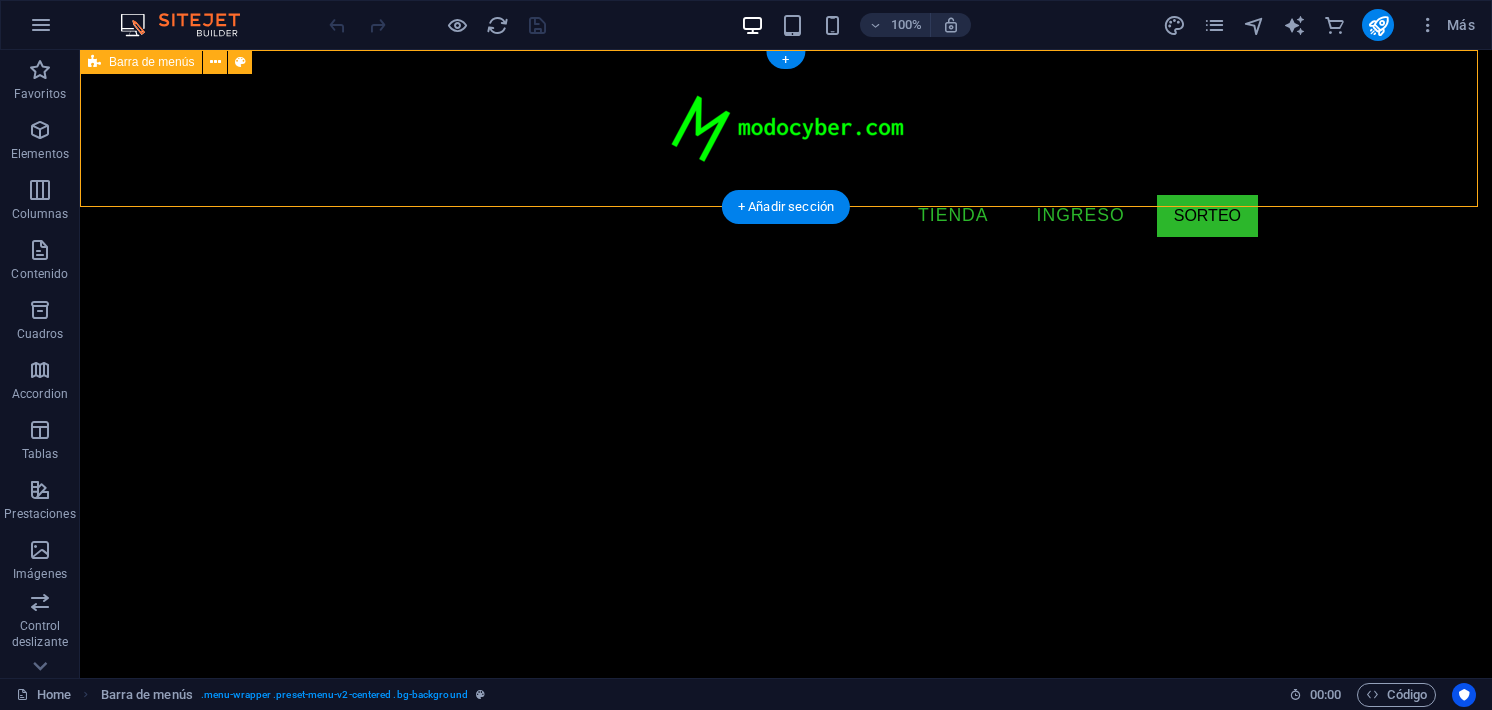 click on ".fa-secondary{opacity:.4} .fa-secondary{opacity:.4} TIenda Ingreso SORTEO" at bounding box center [786, 153] 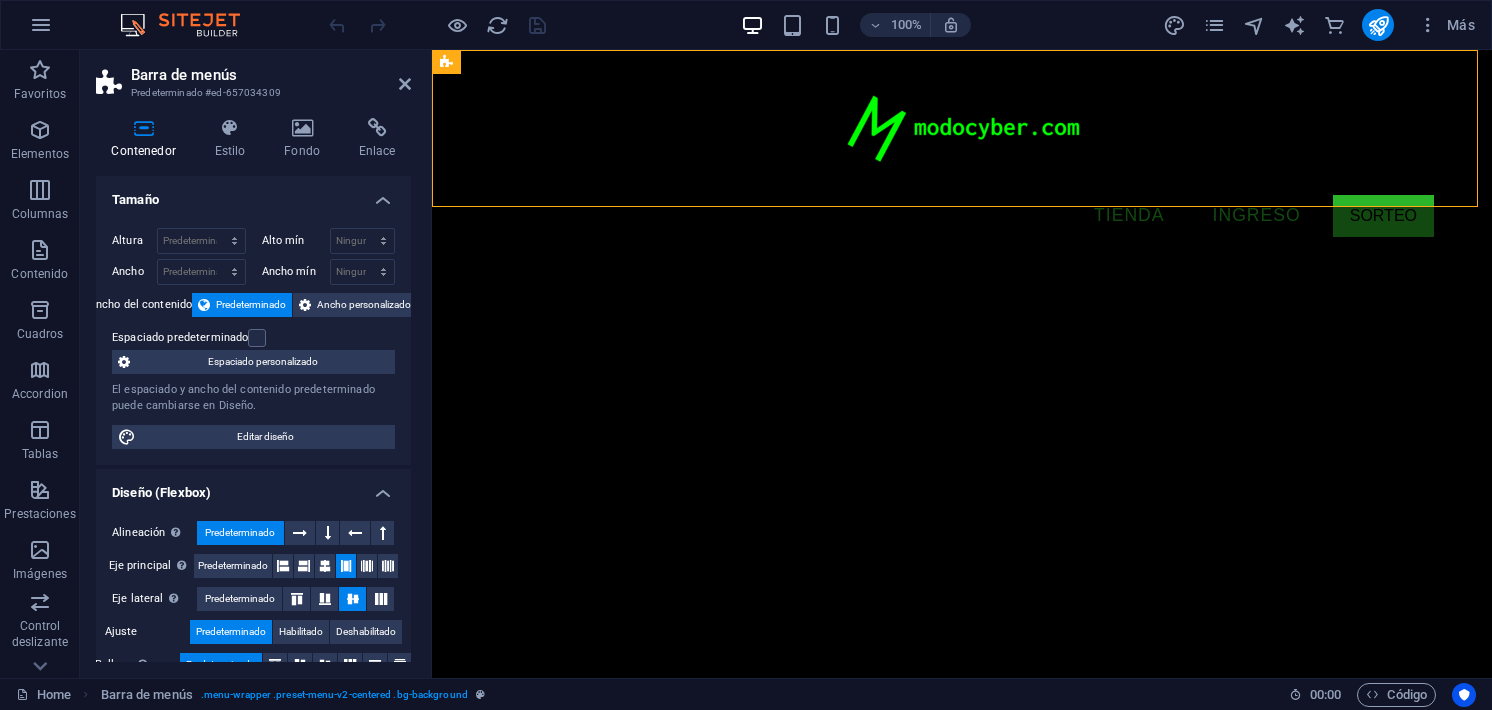 click on "Tamaño" at bounding box center [253, 194] 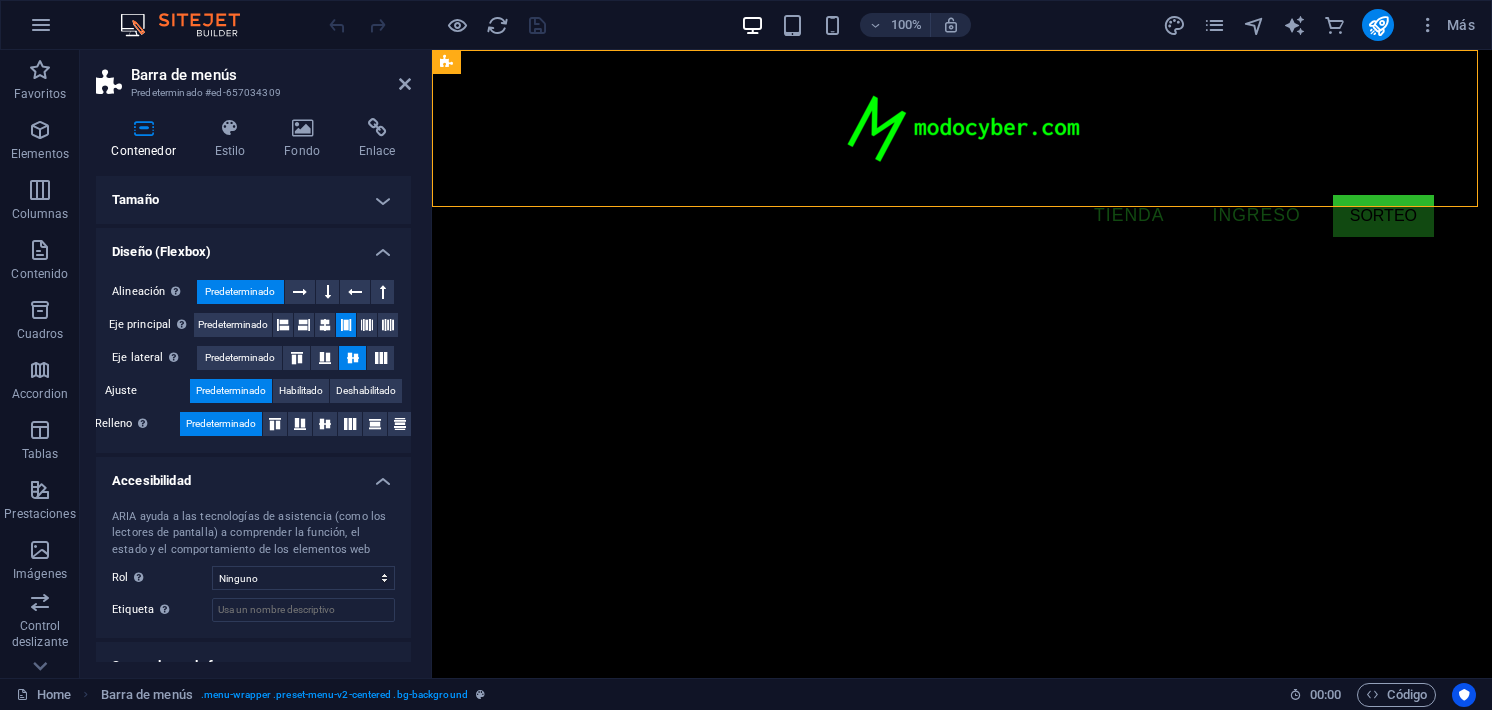 drag, startPoint x: 357, startPoint y: 250, endPoint x: 356, endPoint y: 208, distance: 42.0119 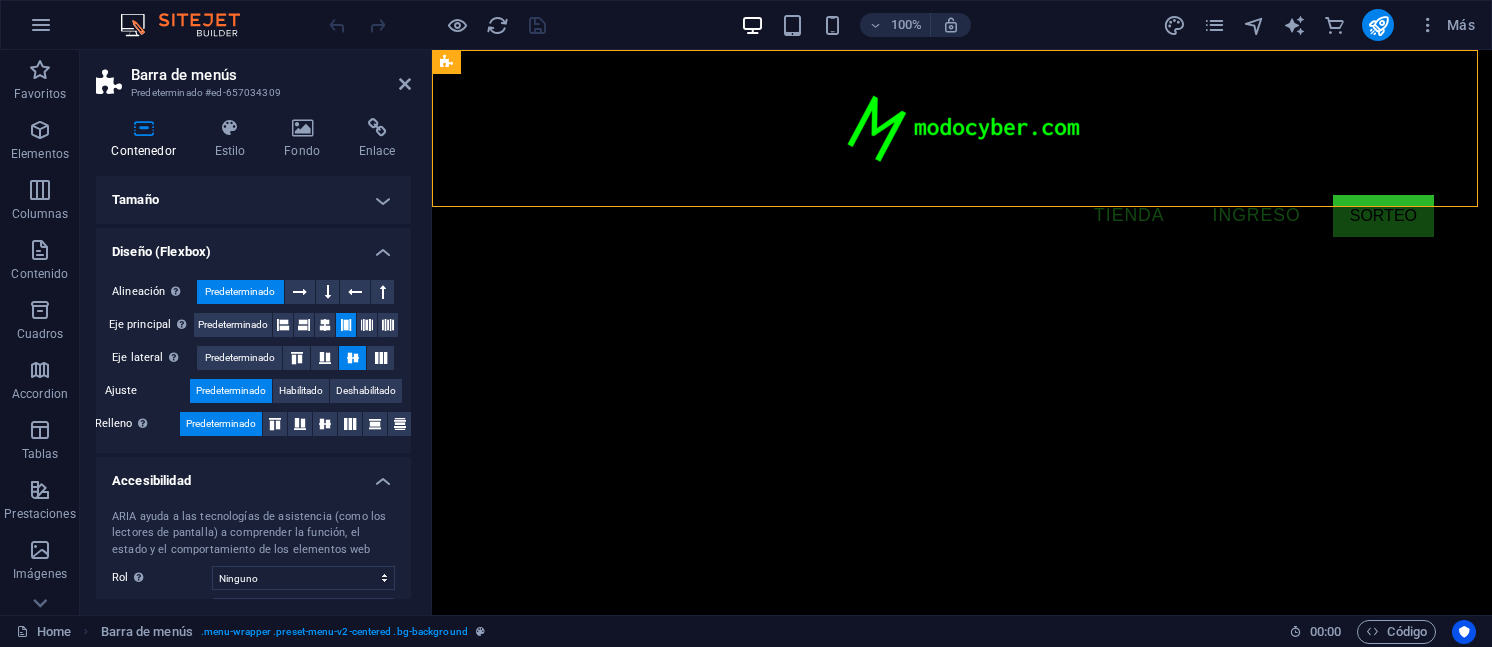 scroll, scrollTop: 134, scrollLeft: 0, axis: vertical 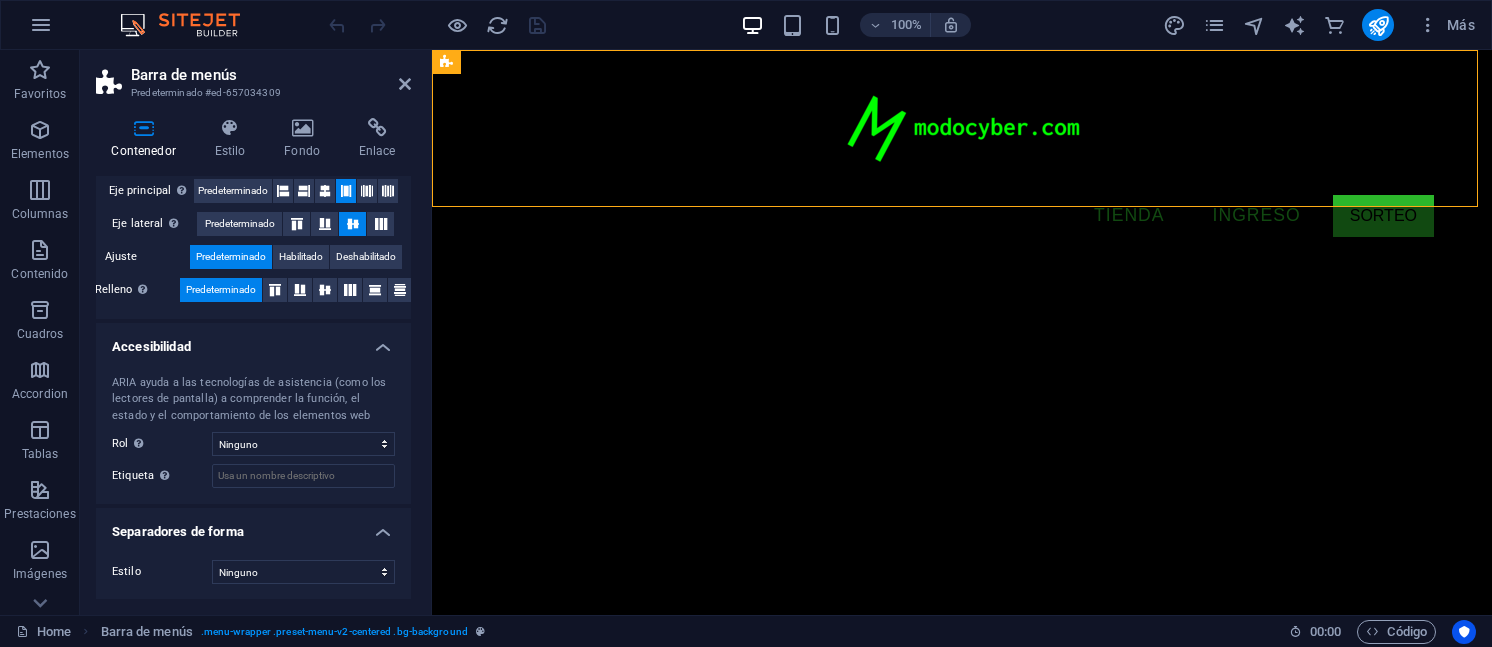 click on "Accesibilidad" at bounding box center (253, 341) 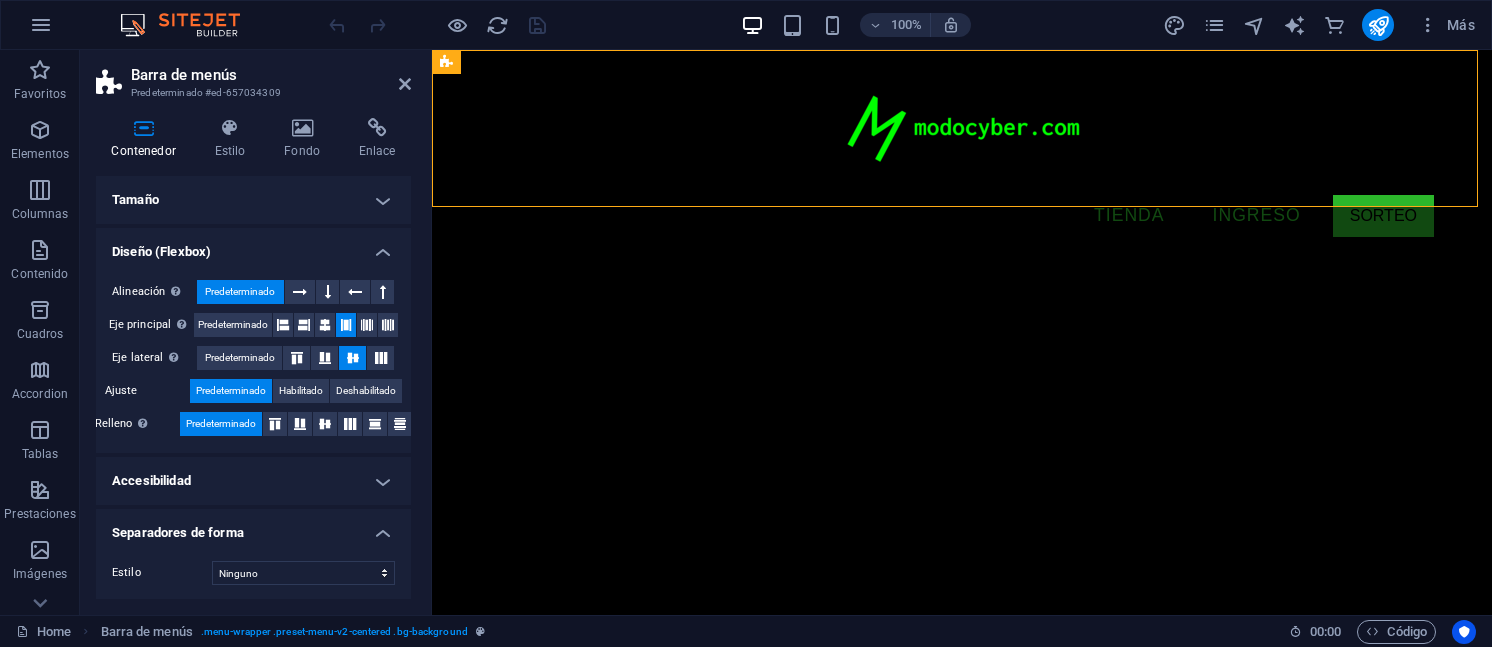 click on "Separadores de forma" at bounding box center [253, 527] 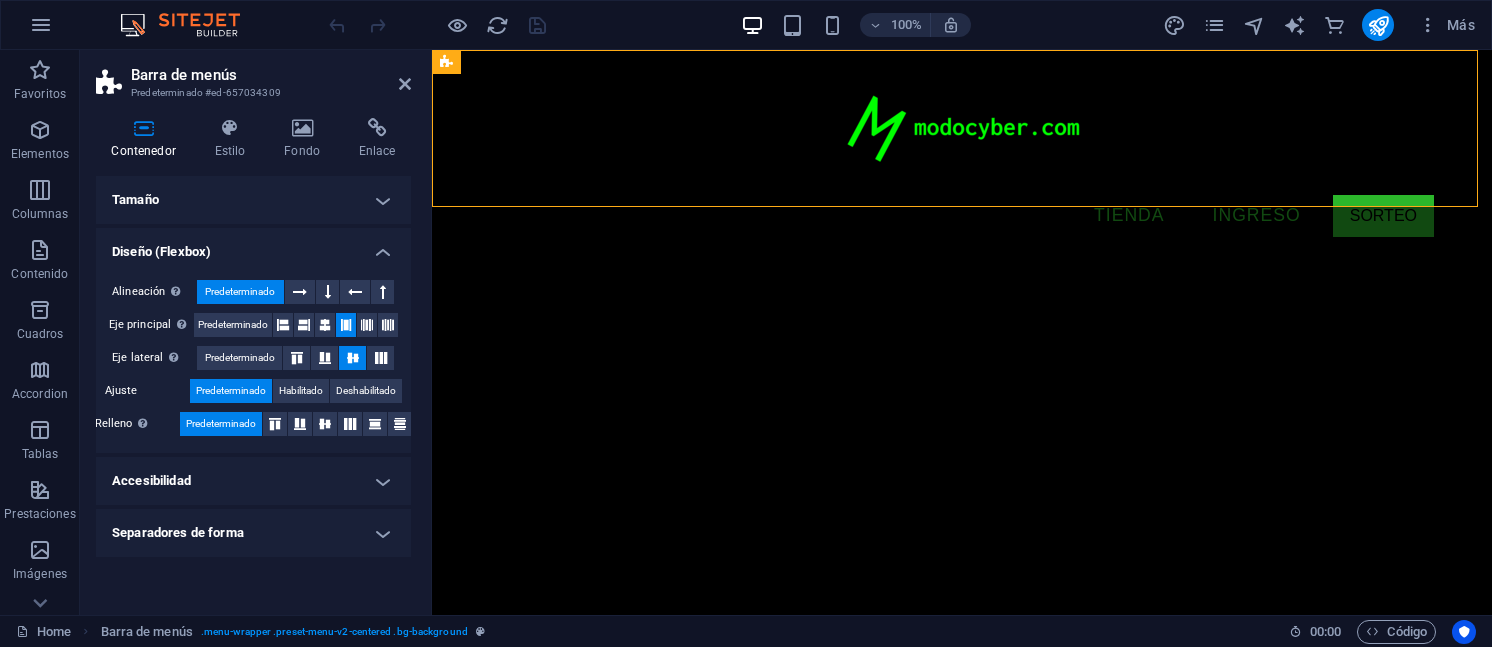 scroll, scrollTop: 0, scrollLeft: 0, axis: both 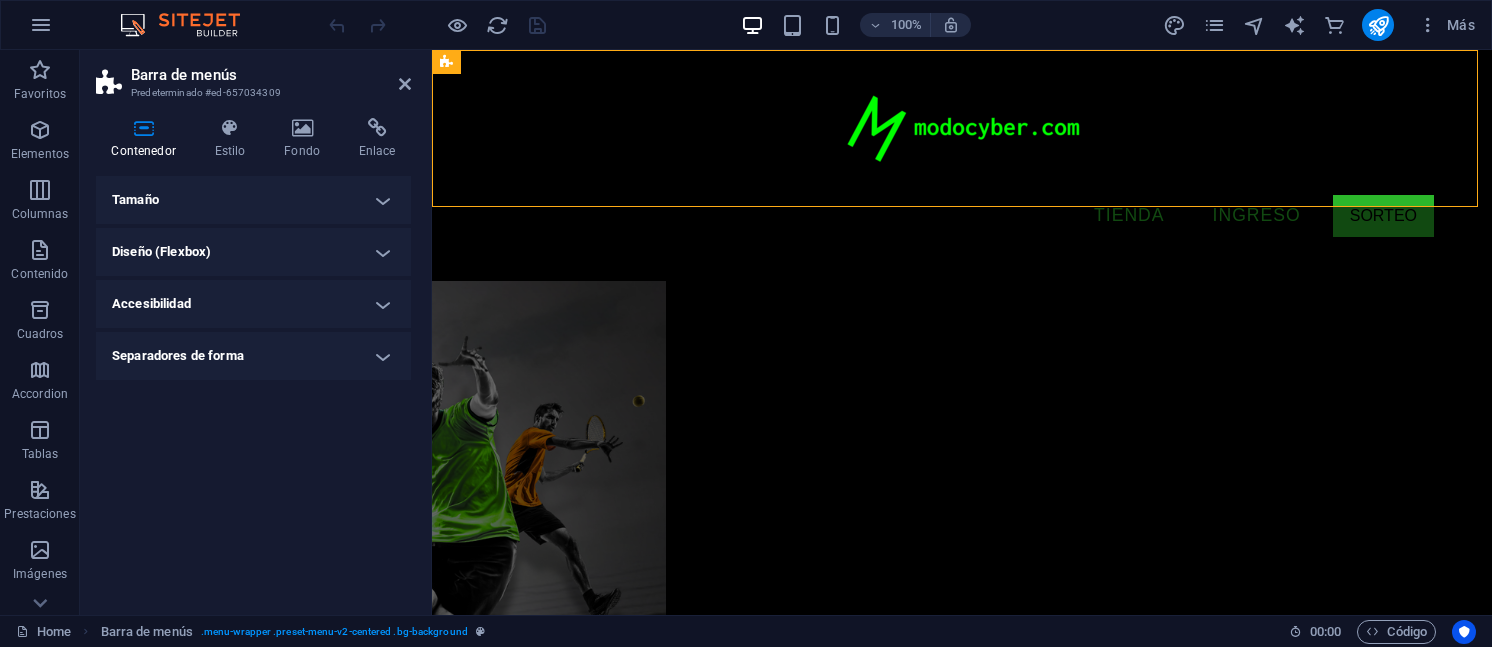 click on "Tamaño Altura Predeterminado px rem % vh vw Alto mín Ninguno px rem % vh vw Ancho Predeterminado px rem % em vh vw Ancho mín Ninguno px rem % vh vw Ancho del contenido Predeterminado Ancho personalizado Ancho Predeterminado px rem % em vh vw Ancho mín Ninguno px rem % vh vw Espaciado predeterminado Espaciado personalizado El espaciado y ancho del contenido predeterminado puede cambiarse en Diseño. Editar diseño Diseño (Flexbox) Alineación Determina flex-direction. Predeterminado Eje principal Determina la forma en la que los elementos deberían comportarse por el eje principal en este contenedor (contenido justificado). Predeterminado Eje lateral Controla la dirección vertical del elemento en el contenedor (alinear elementos). Predeterminado Ajuste Predeterminado Habilitado Deshabilitado Relleno Controla las distancias y la dirección de los elementos en el eje Y en varias líneas (alinear contenido). Predeterminado Accesibilidad Rol El rol de ARIA define el propósito de un elemento.  Ninguno Alert" at bounding box center (253, 387) 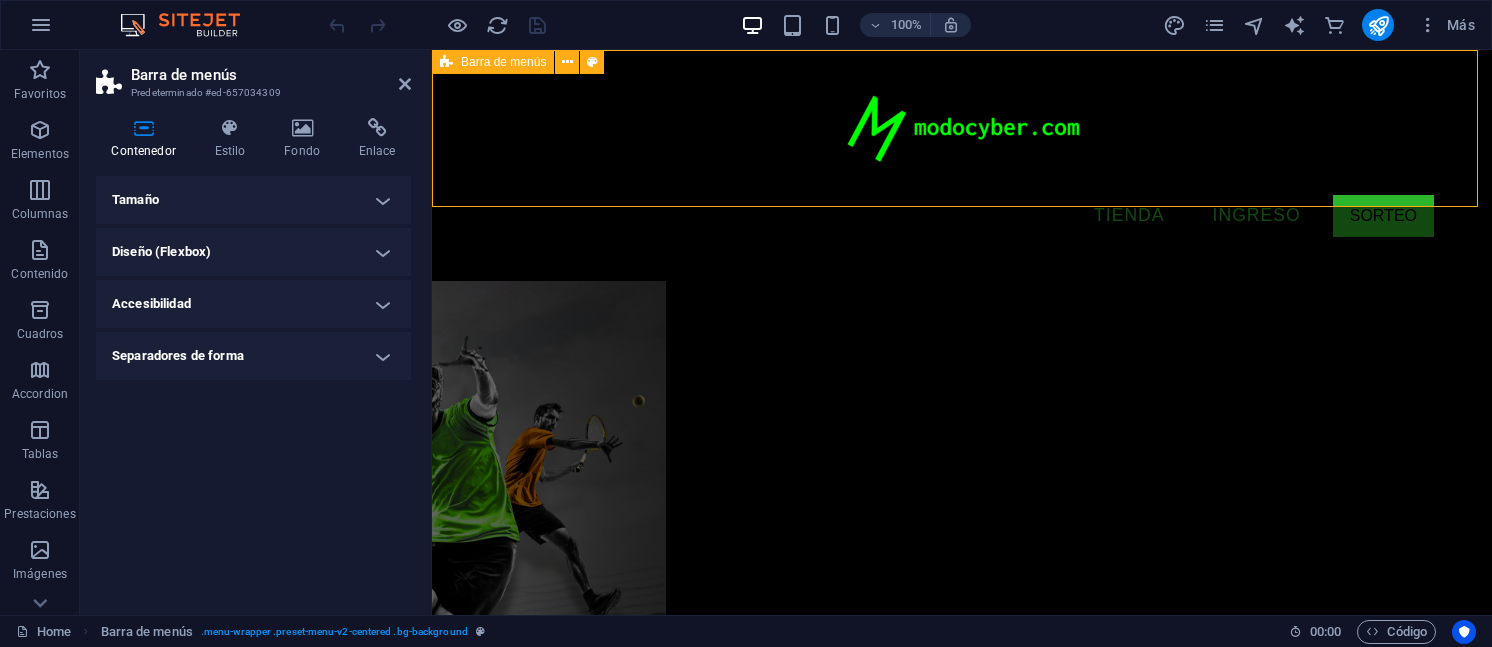 click on ".fa-secondary{opacity:.4} .fa-secondary{opacity:.4} TIenda Ingreso SORTEO" at bounding box center (962, 153) 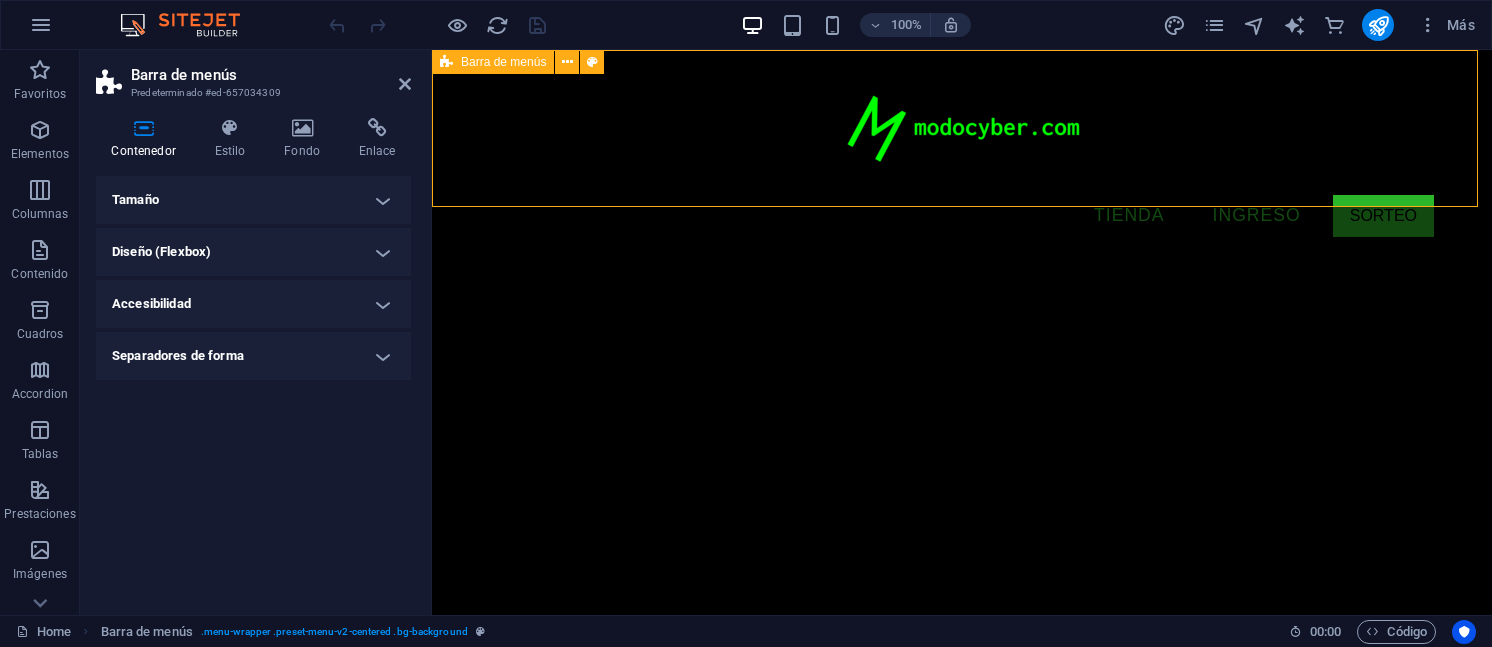 click on ".fa-secondary{opacity:.4} .fa-secondary{opacity:.4} TIenda Ingreso SORTEO" at bounding box center [962, 153] 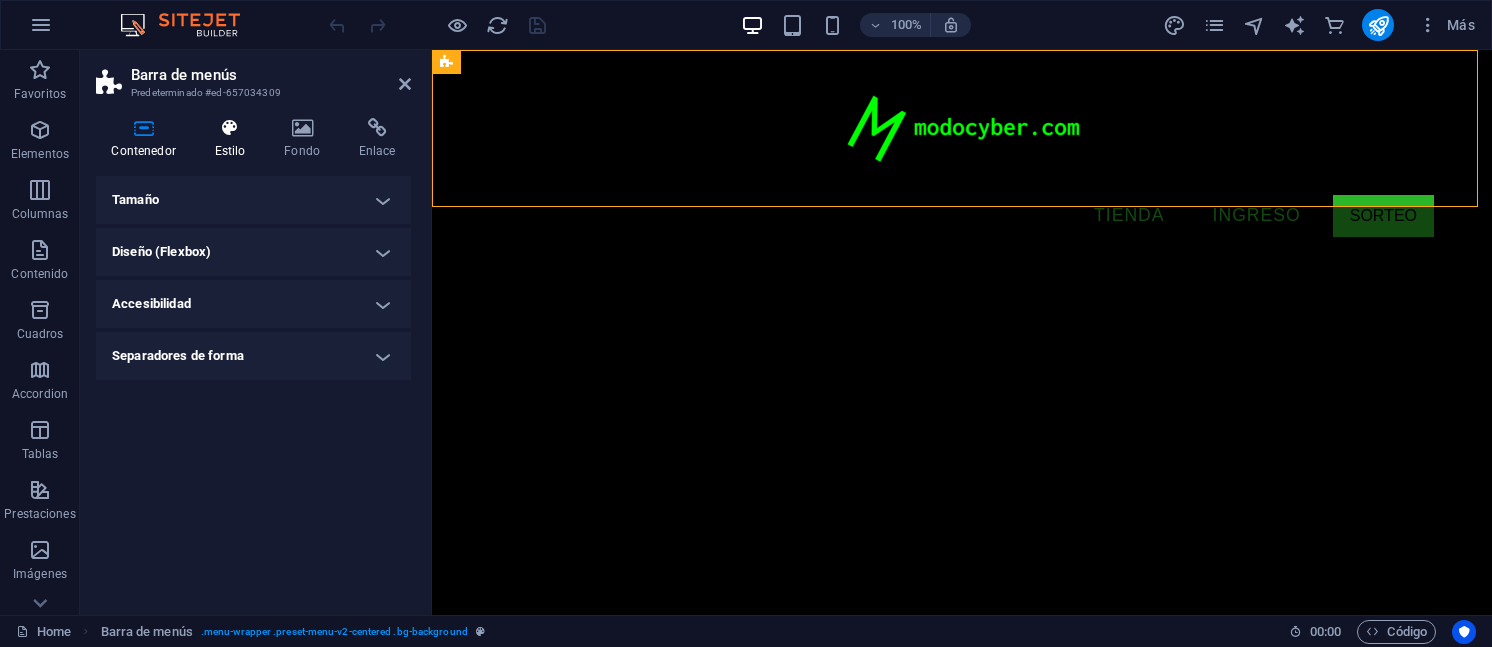 click on "Estilo" at bounding box center [234, 139] 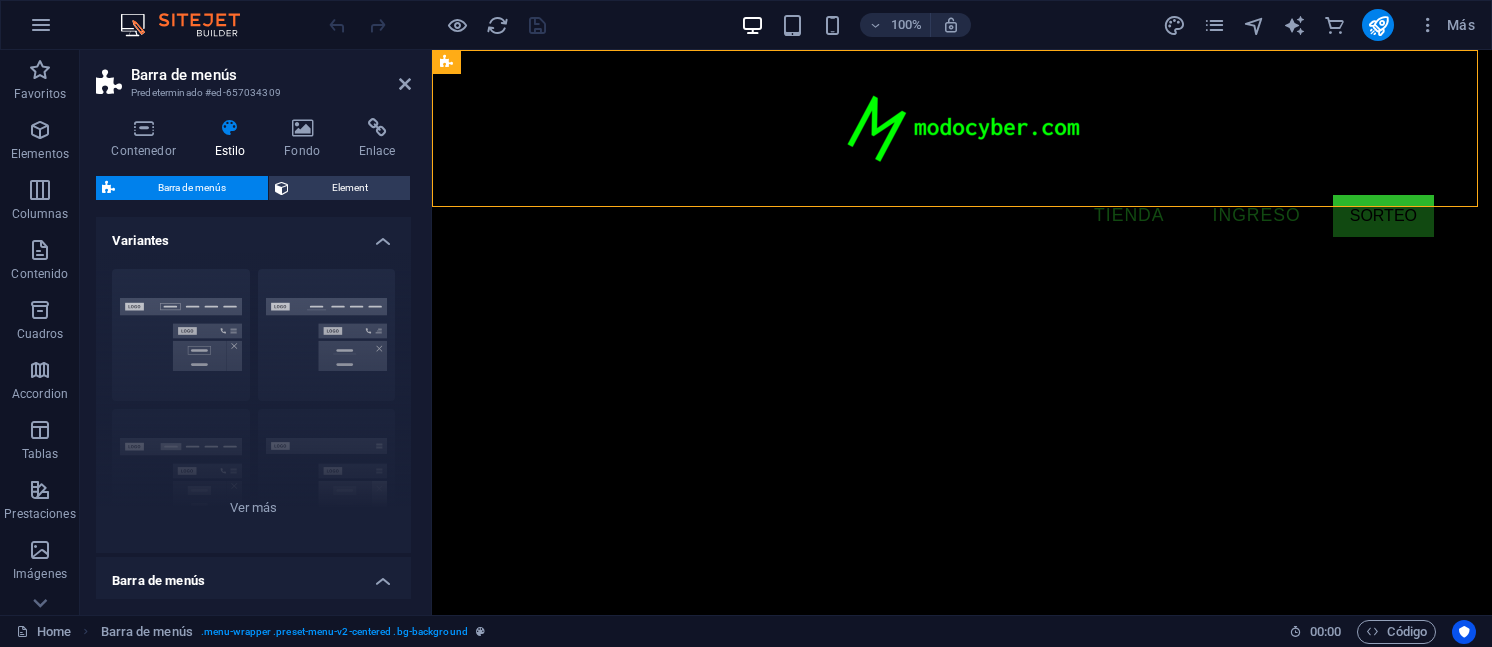 click on "Variantes" at bounding box center [253, 235] 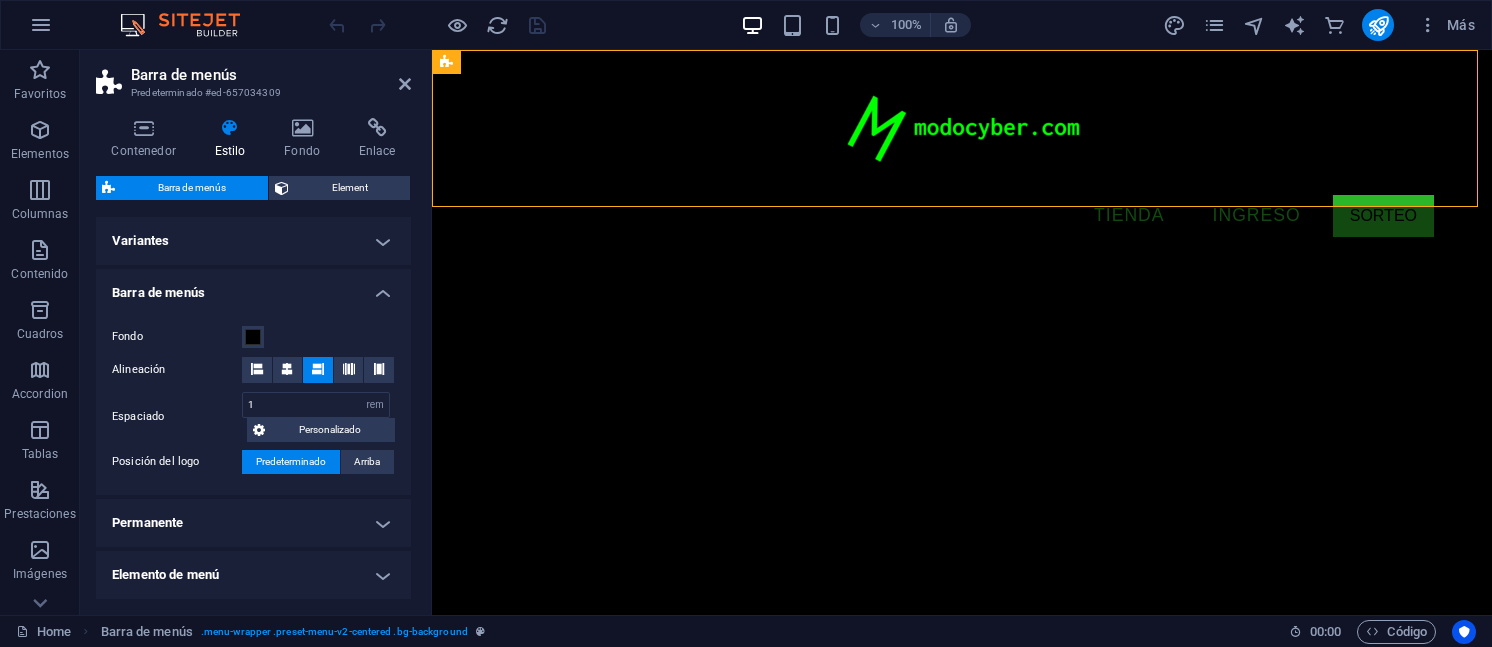 click on "Barra de menús" at bounding box center [253, 287] 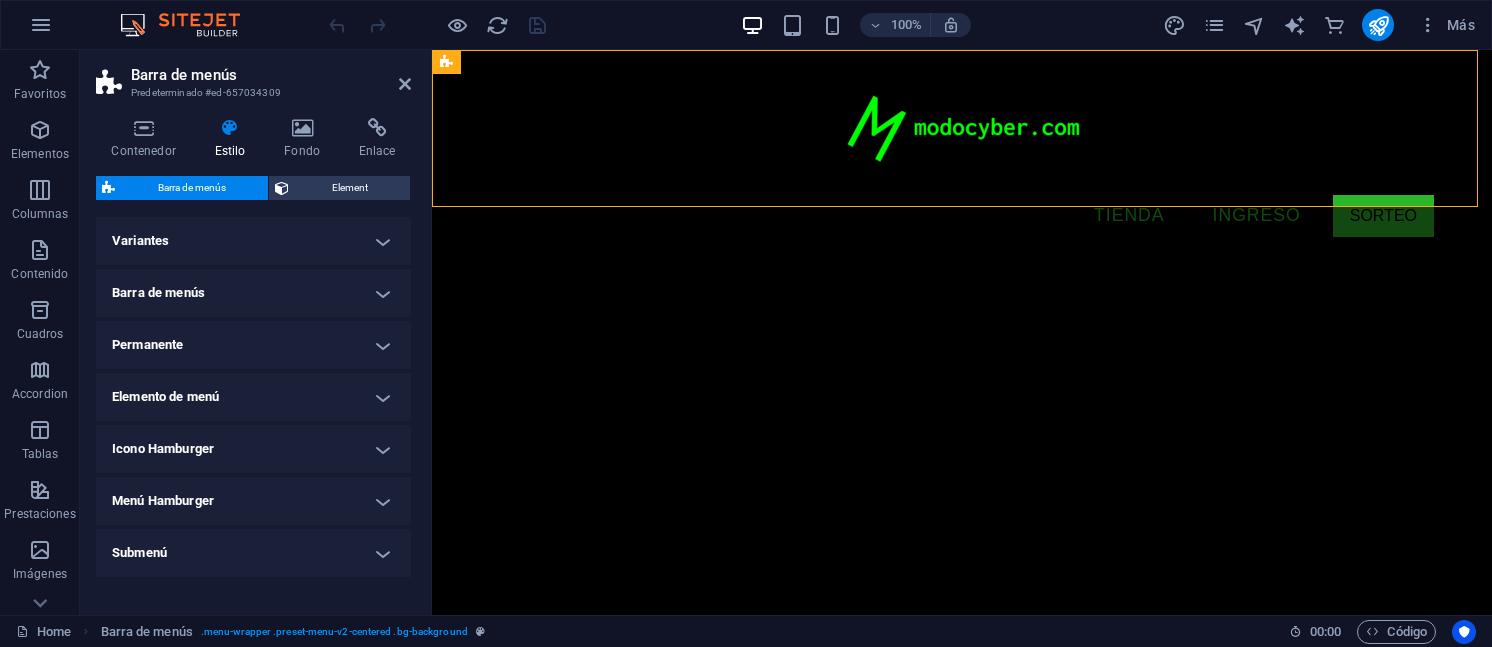 scroll, scrollTop: 57, scrollLeft: 0, axis: vertical 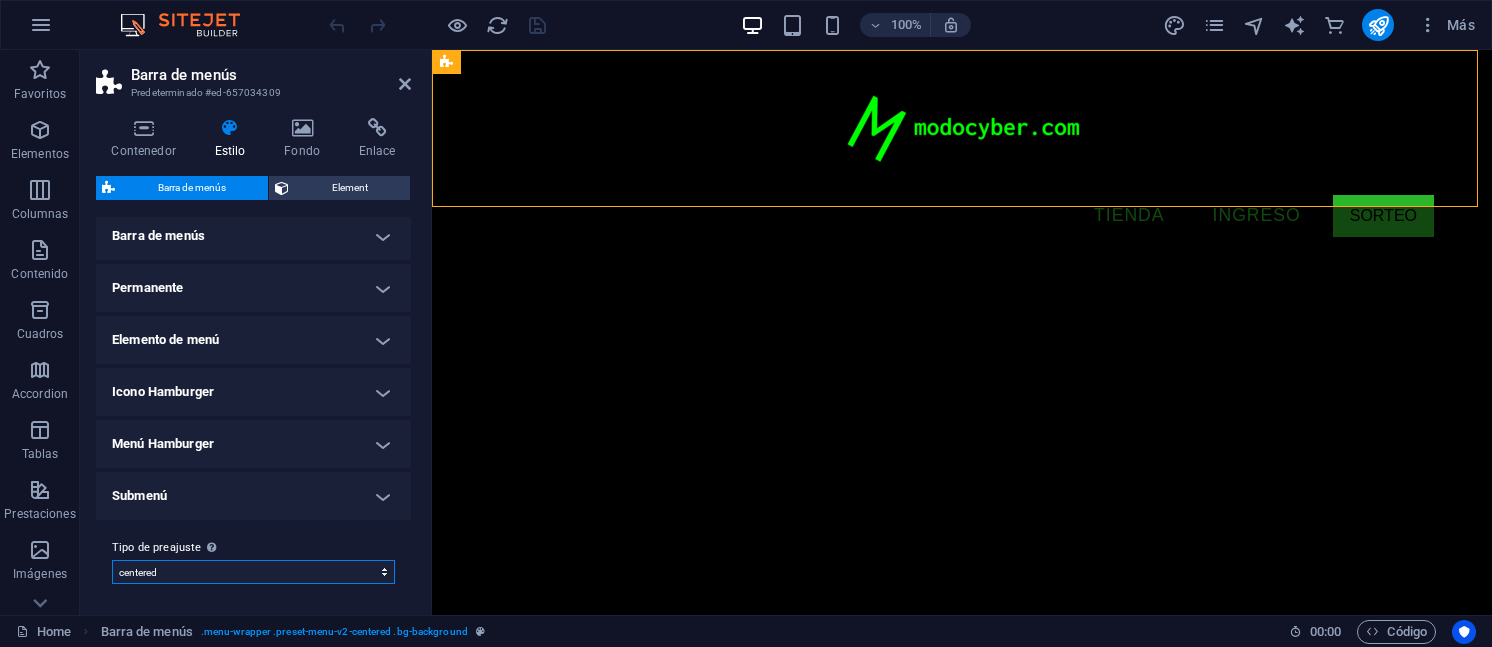 click on "centered Añadir tipo de preajuste" at bounding box center (253, 572) 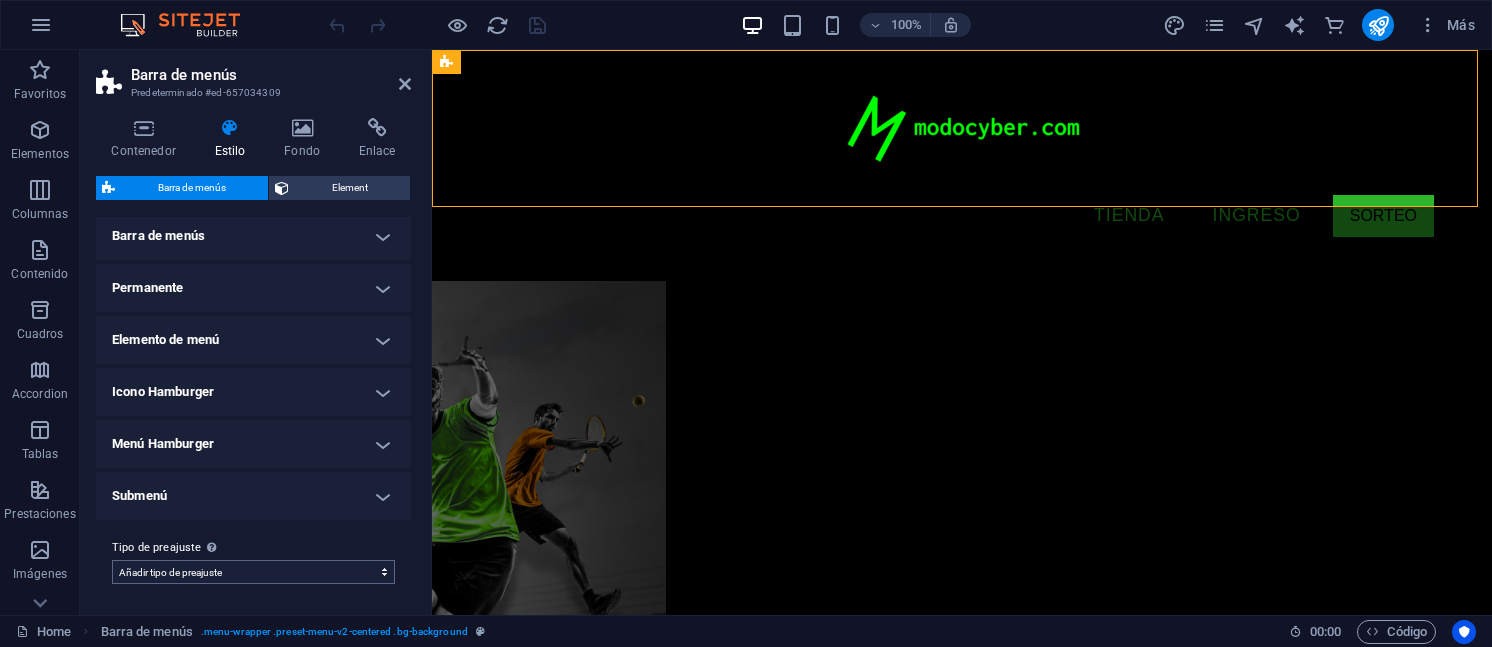 click on "centered Añadir tipo de preajuste" at bounding box center (253, 572) 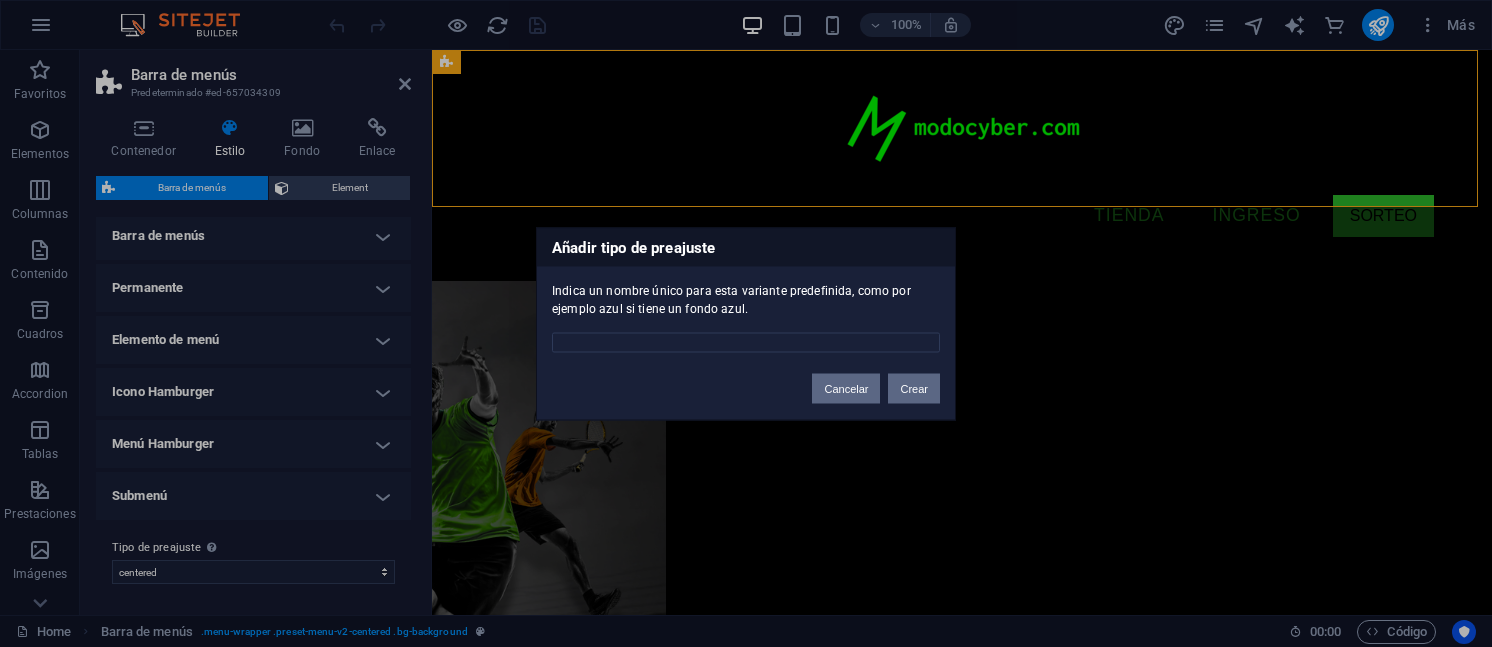 drag, startPoint x: 898, startPoint y: 395, endPoint x: 820, endPoint y: 394, distance: 78.00641 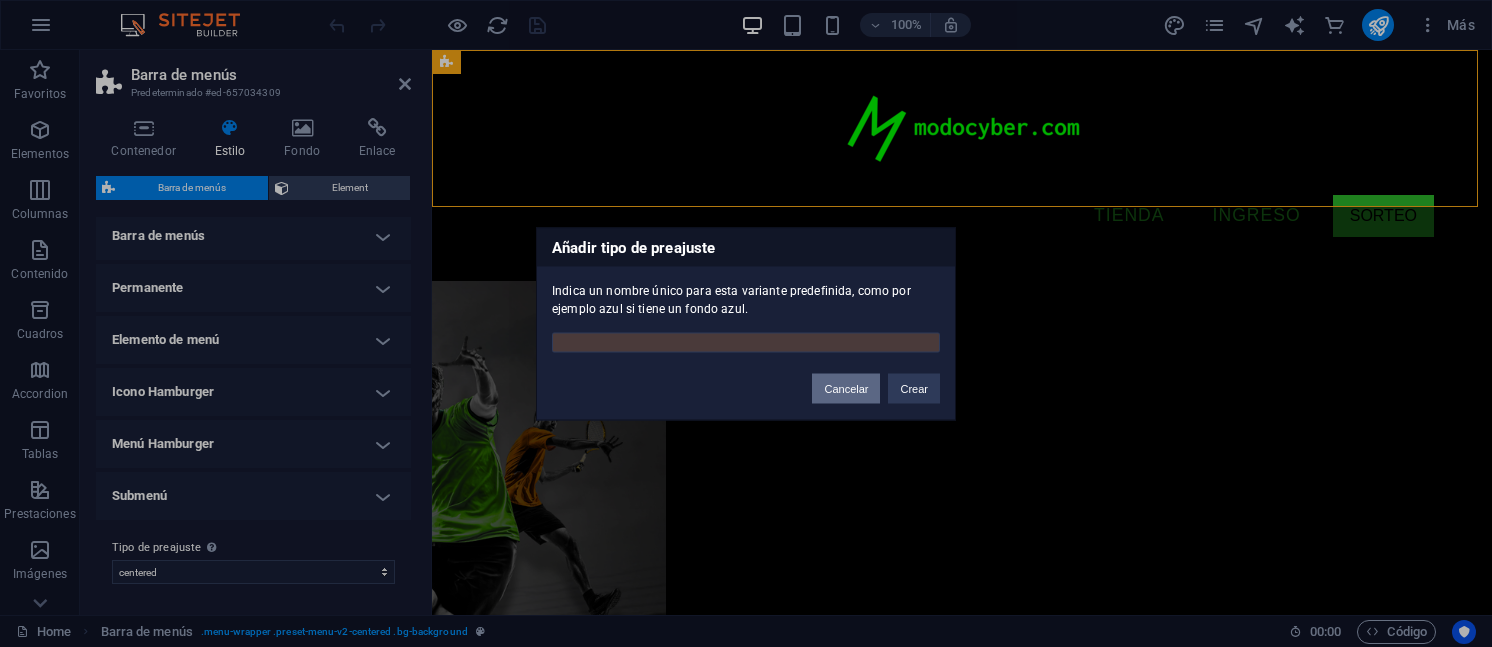 click on "Cancelar" at bounding box center (846, 388) 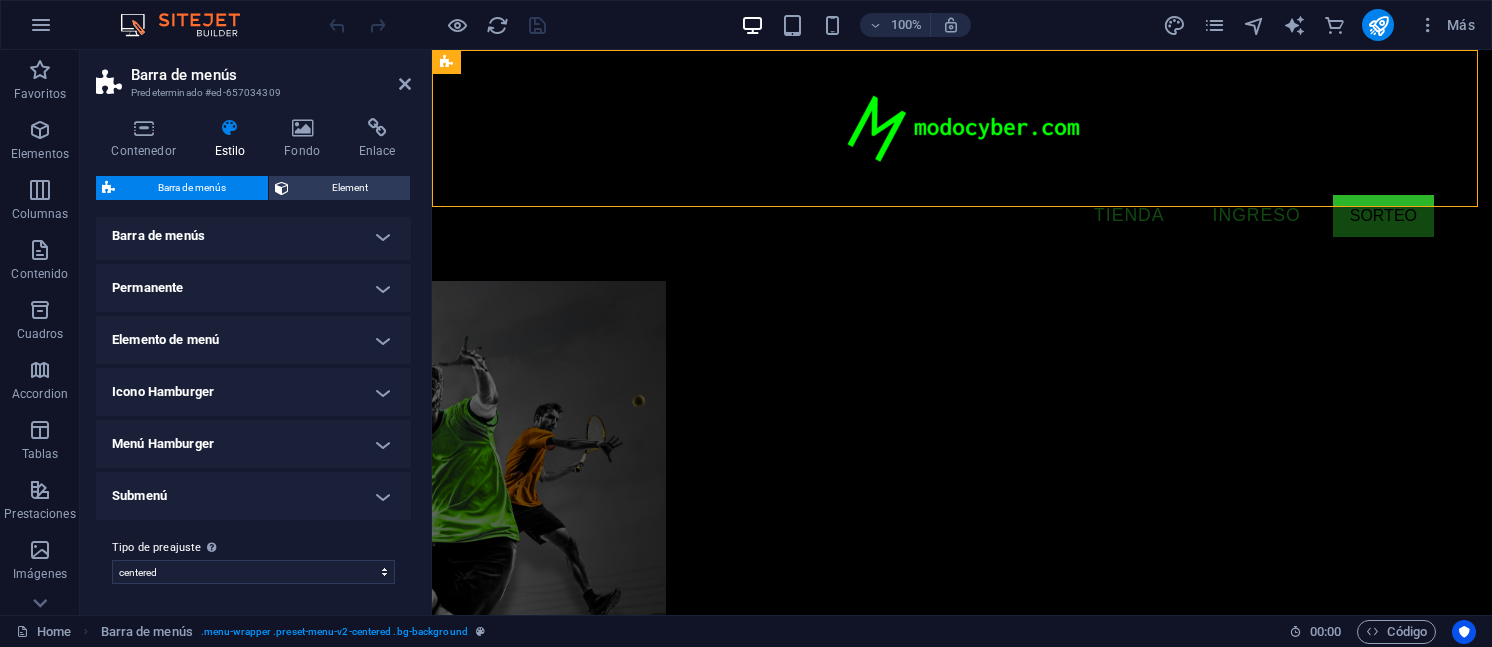 scroll, scrollTop: 0, scrollLeft: 0, axis: both 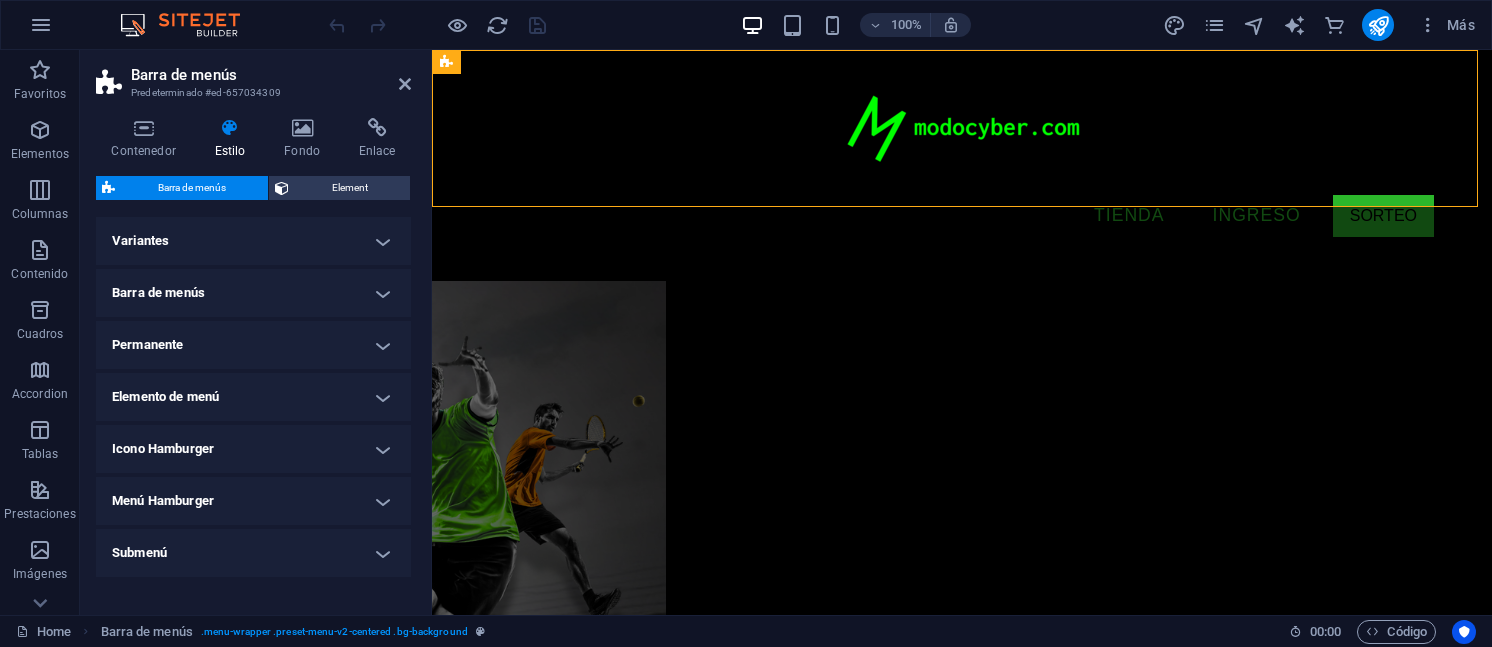 click on "Variantes" at bounding box center (253, 241) 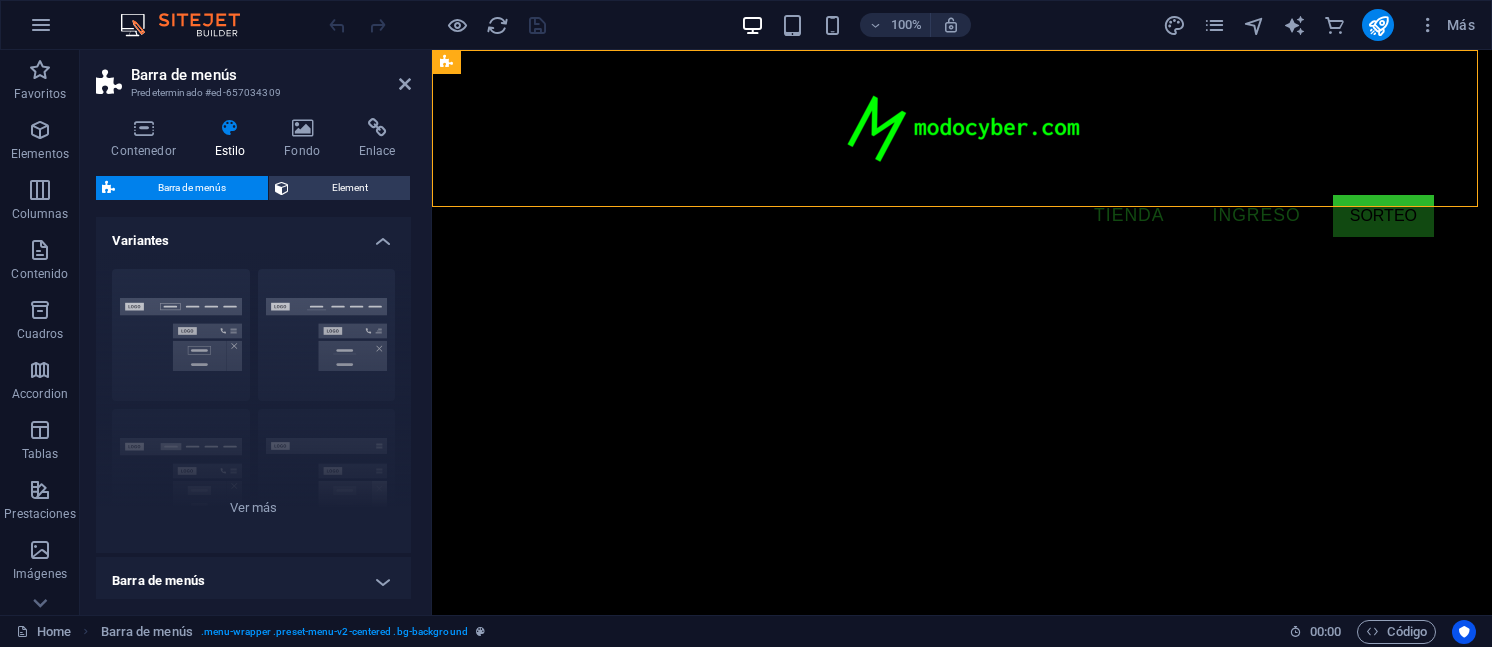 click on "Variantes" at bounding box center (253, 235) 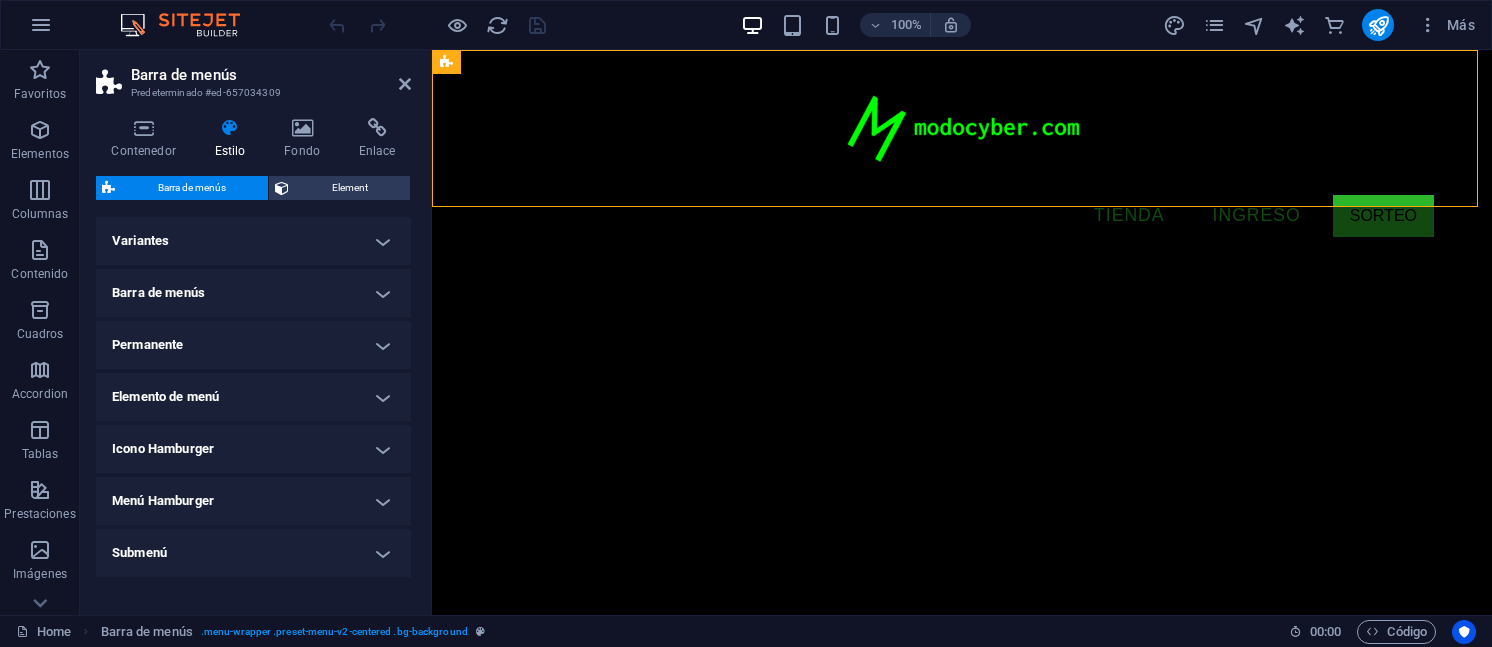click on "Barra de menús" at bounding box center [253, 293] 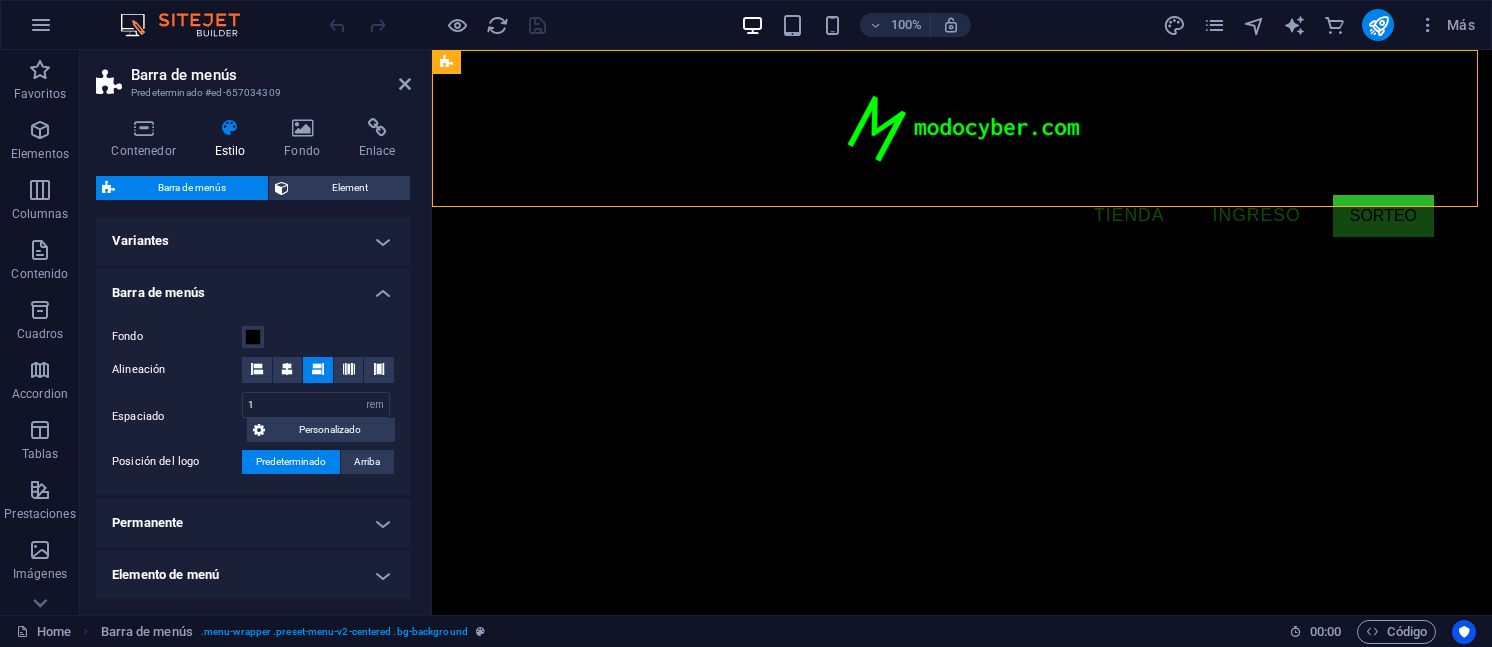 click on "Barra de menús" at bounding box center (253, 287) 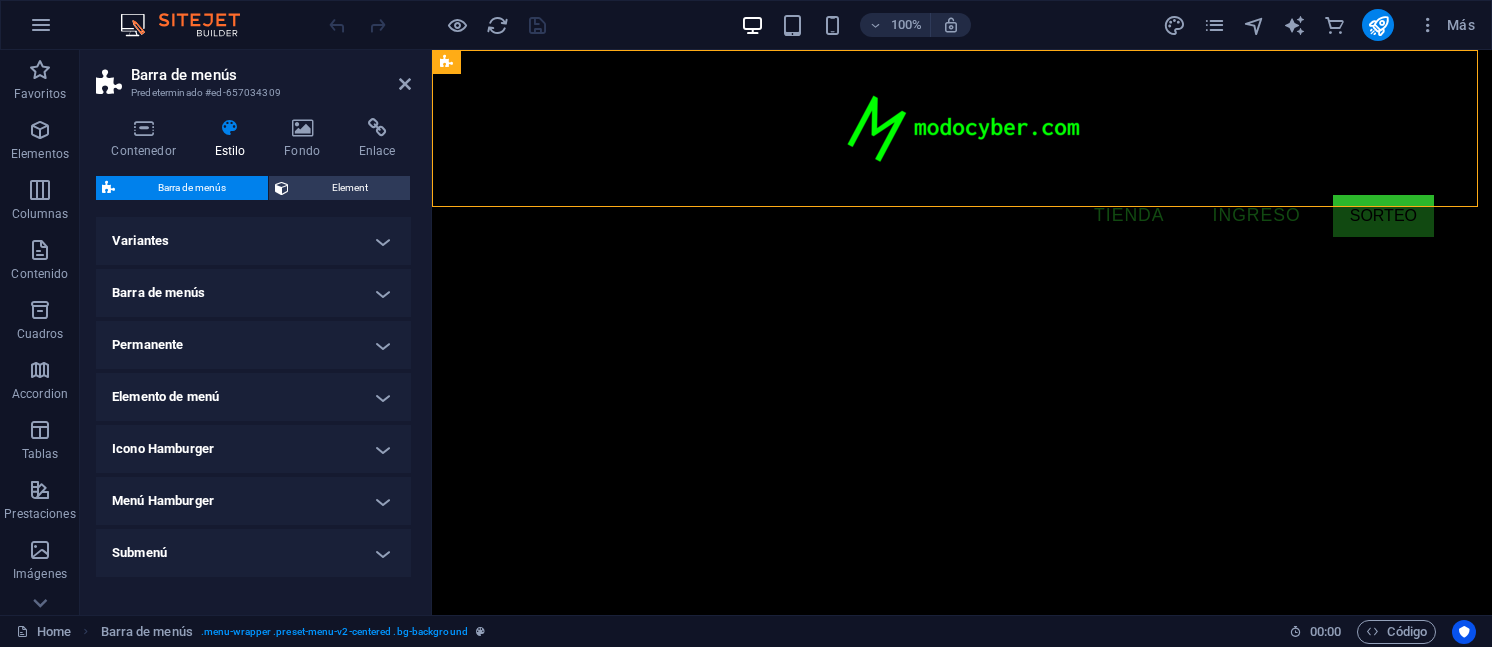 click on "Elemento de menú" at bounding box center [253, 397] 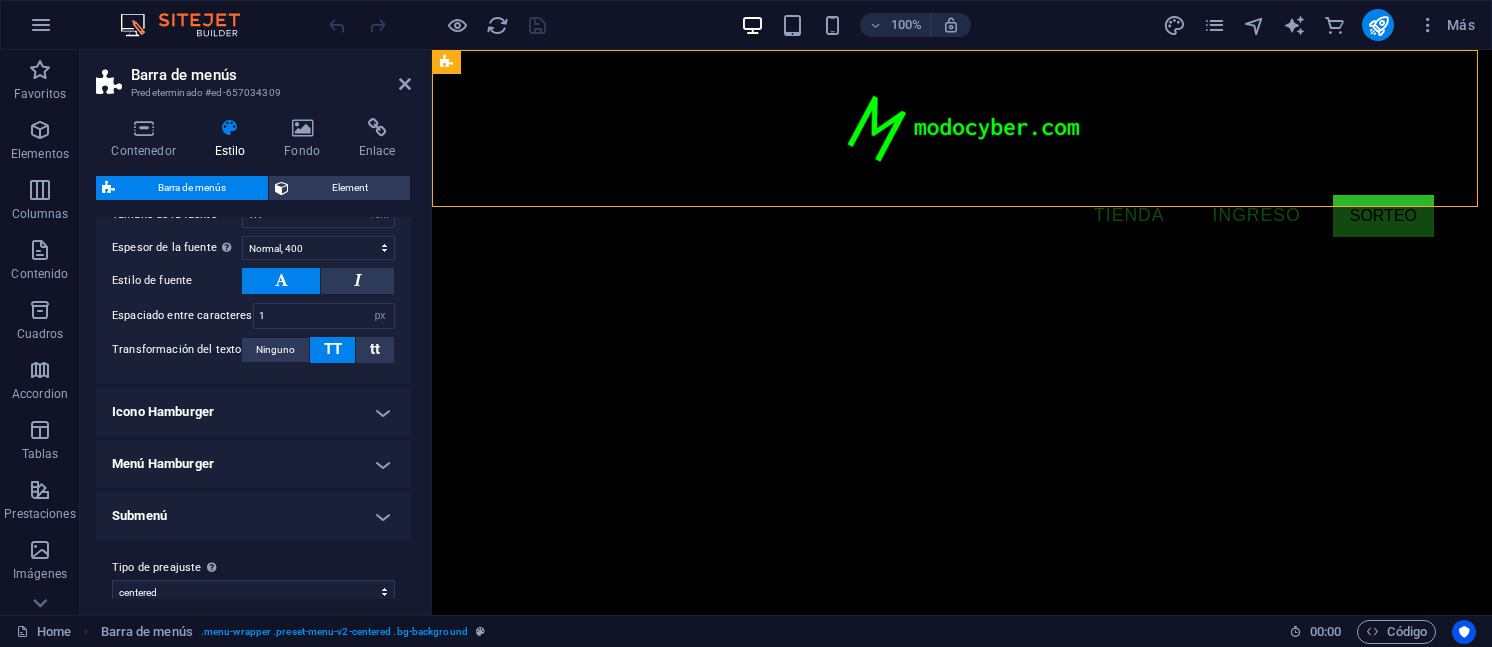 scroll, scrollTop: 717, scrollLeft: 0, axis: vertical 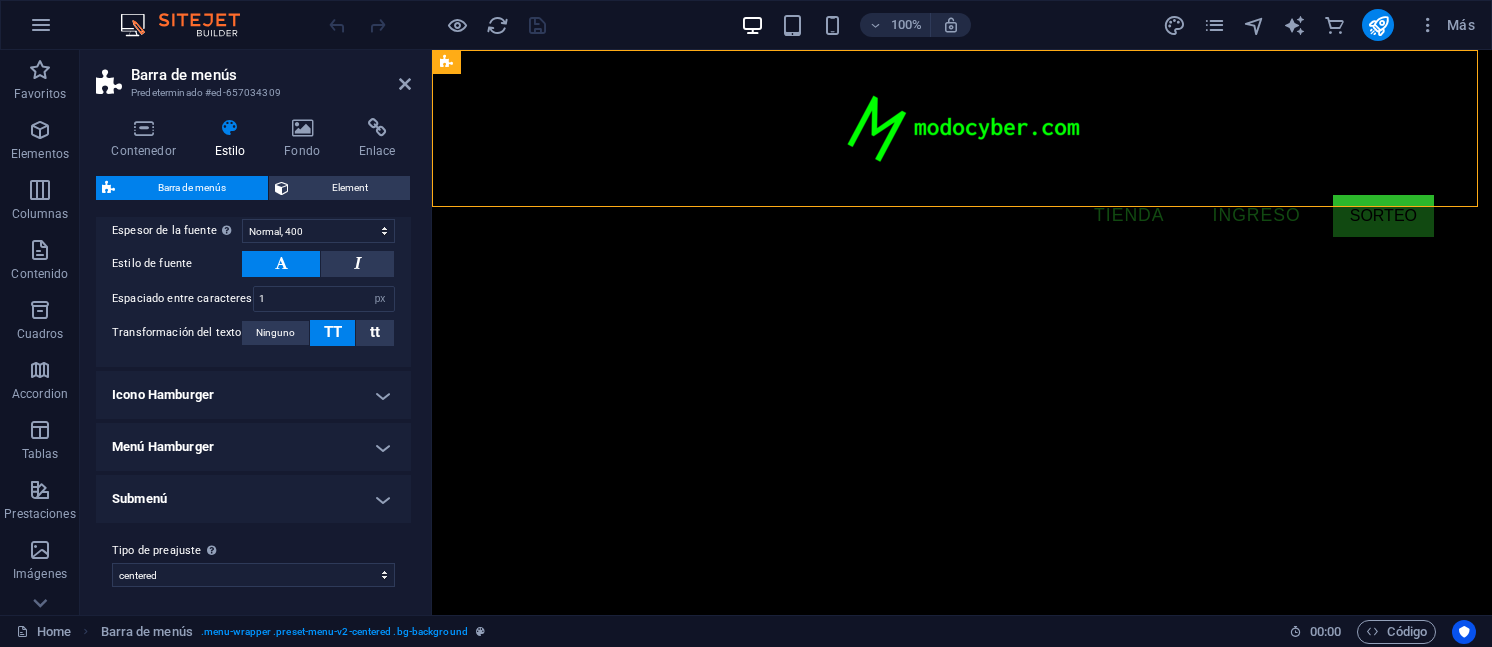 click on "Icono Hamburger" at bounding box center (253, 395) 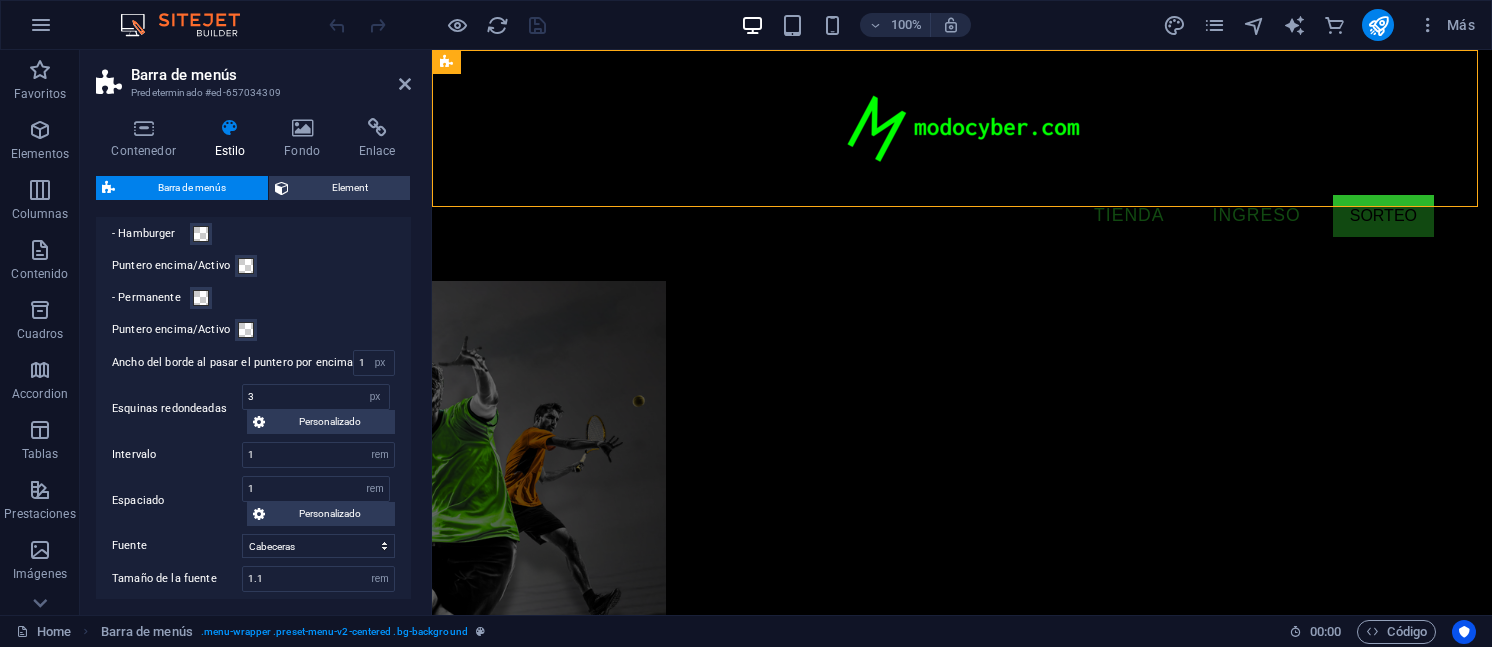 scroll, scrollTop: 236, scrollLeft: 0, axis: vertical 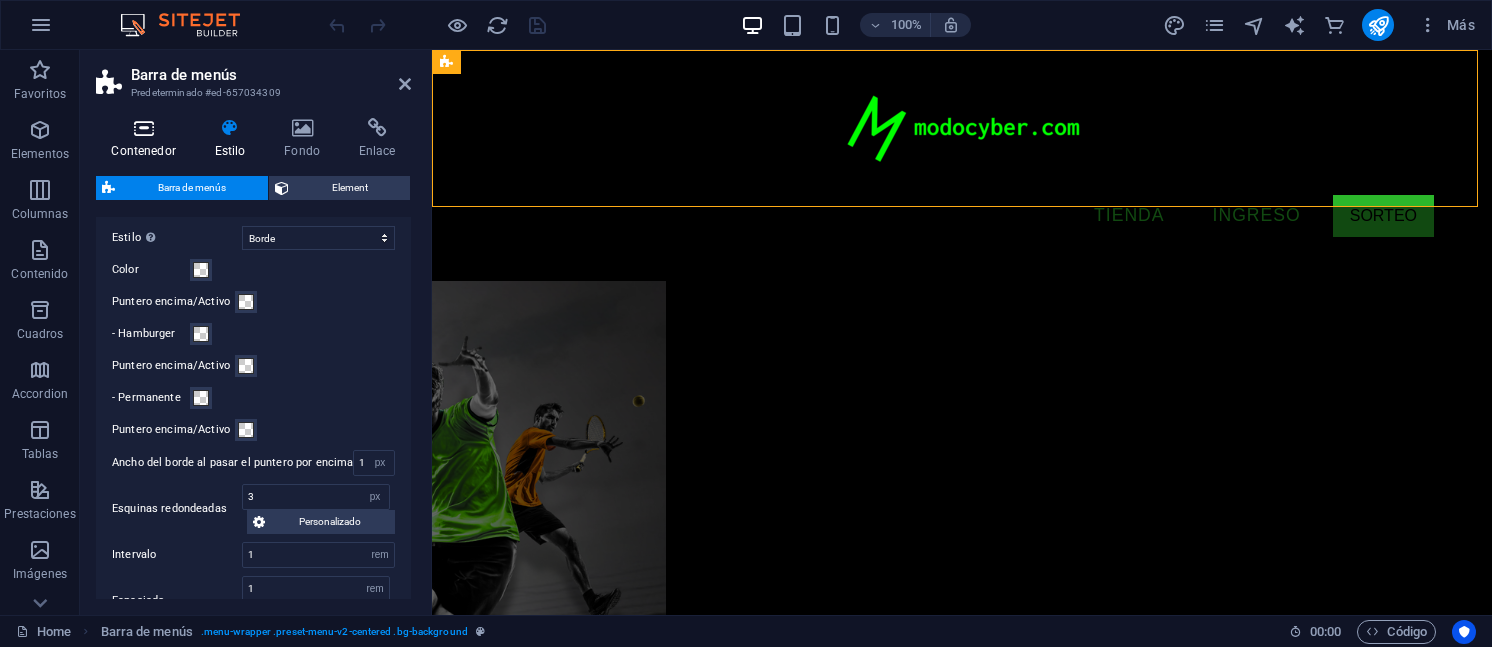 click on "Contenedor" at bounding box center (147, 139) 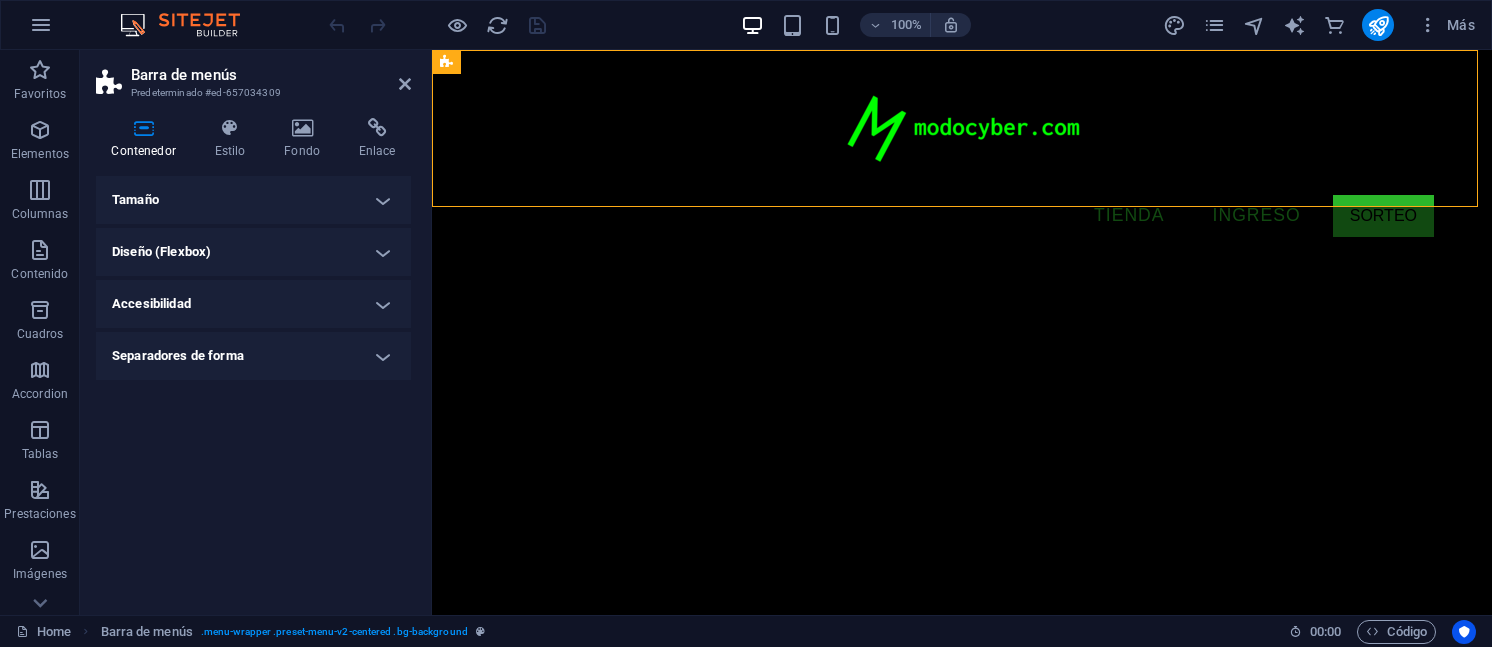 click on "Diseño (Flexbox)" at bounding box center [253, 252] 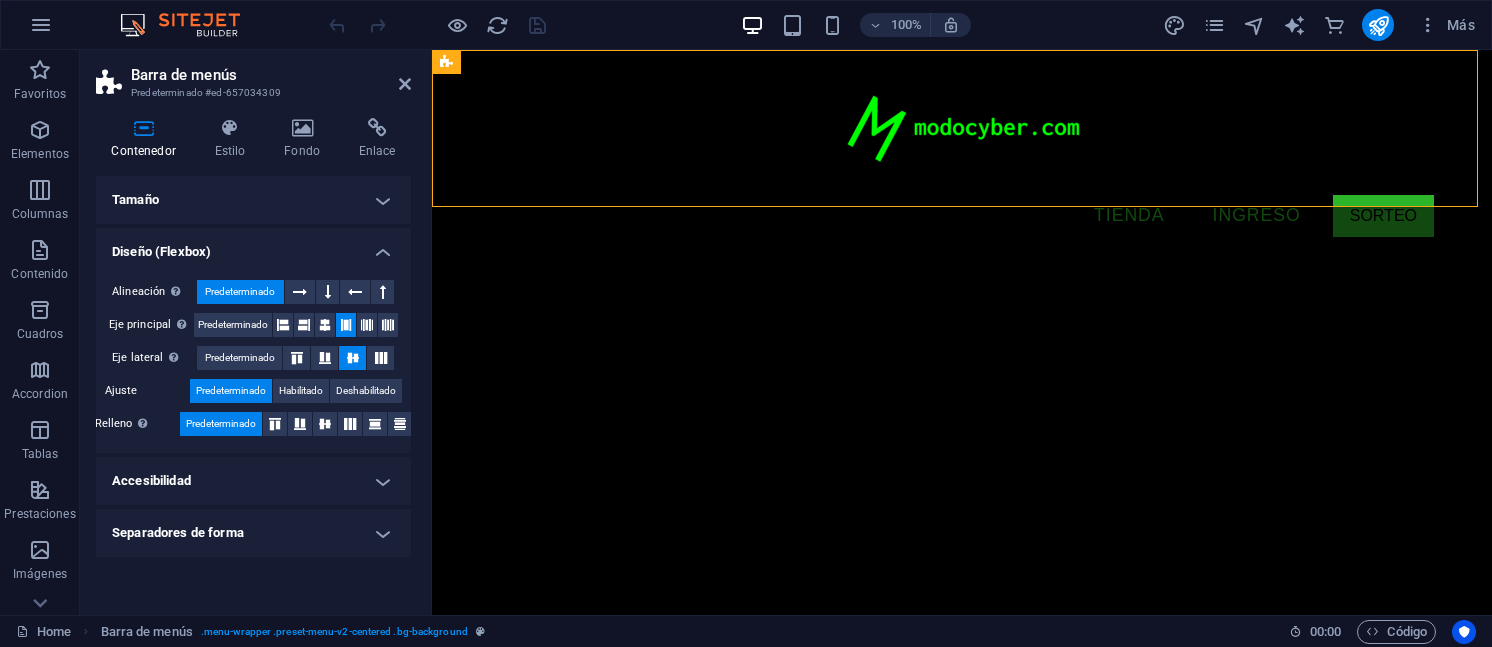 click on "Tamaño" at bounding box center (253, 200) 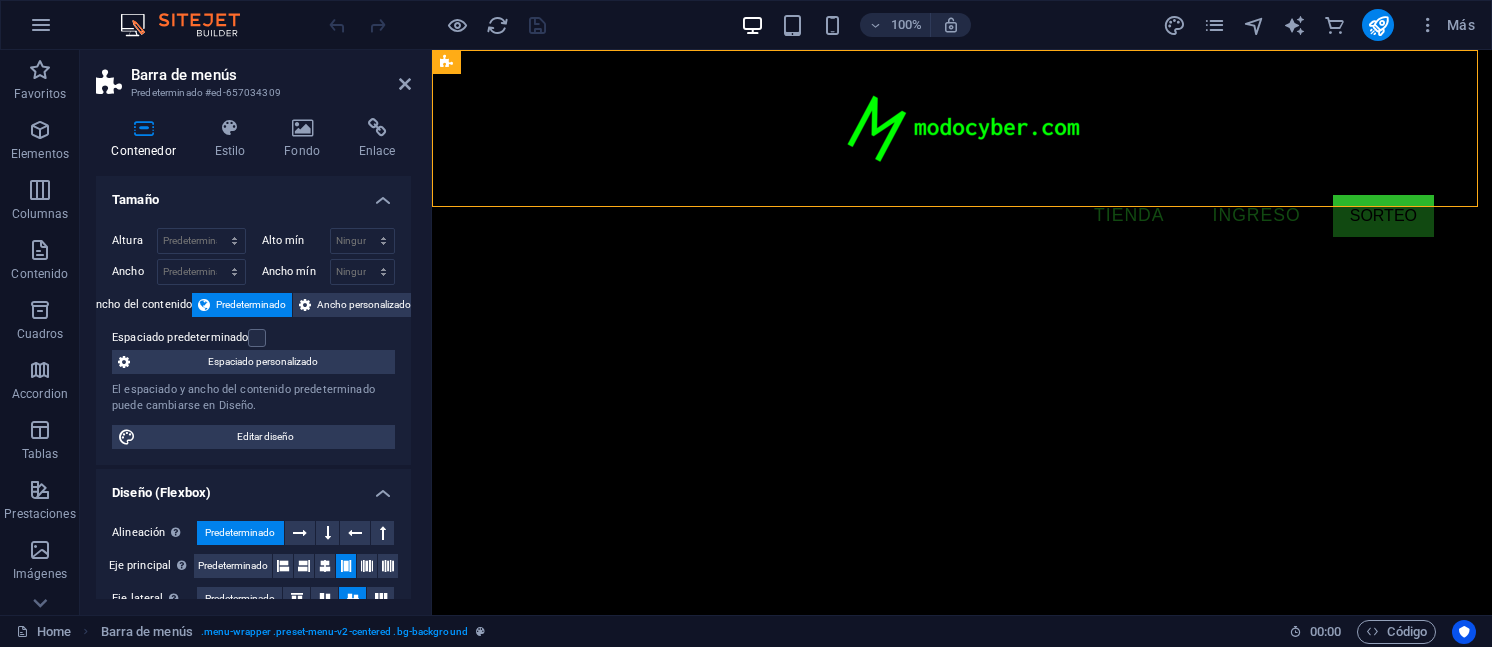 click on "Tamaño" at bounding box center (253, 194) 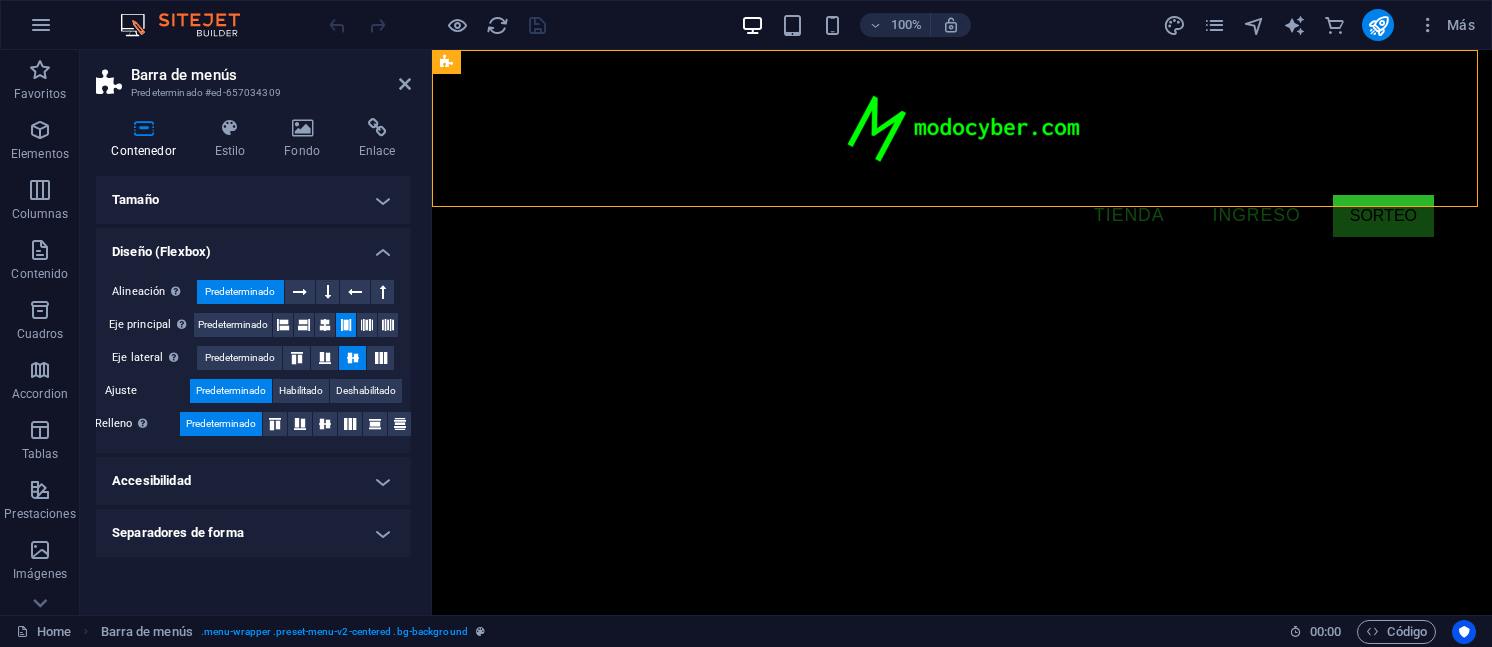 click on "Accesibilidad" at bounding box center (253, 481) 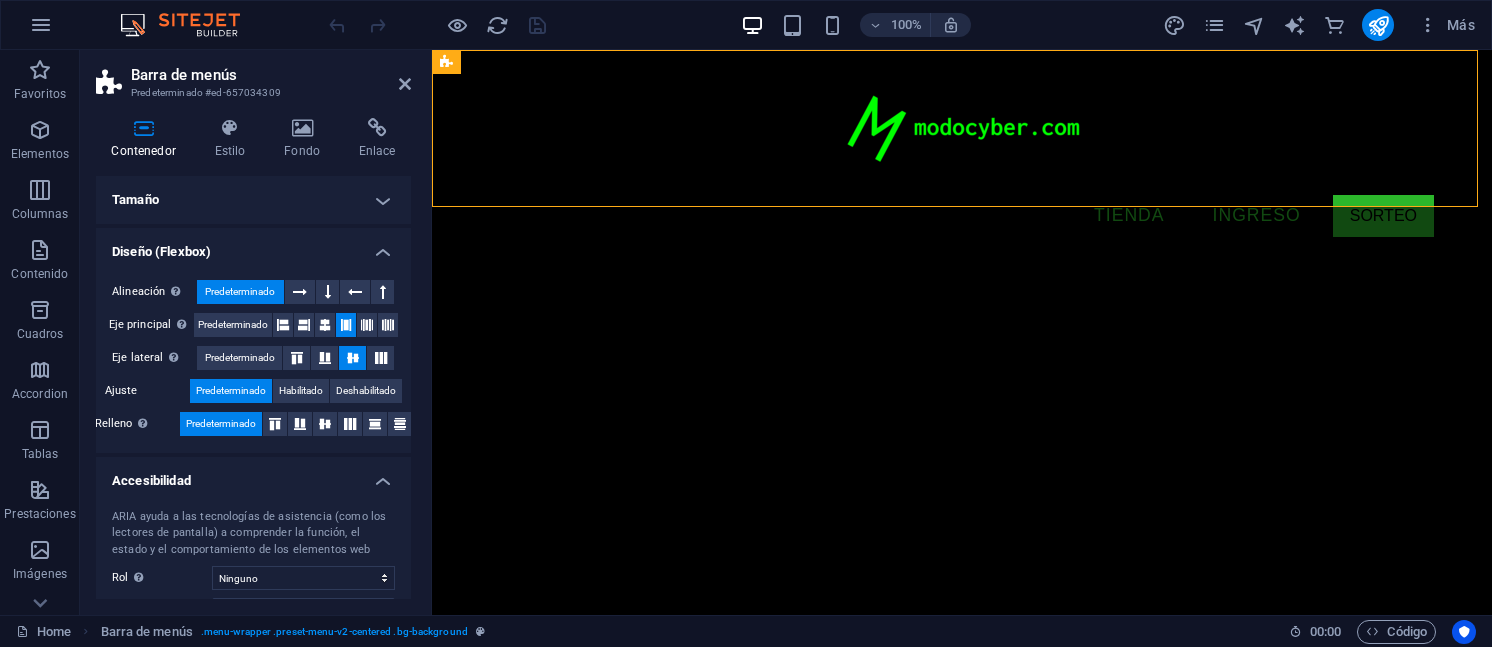 scroll, scrollTop: 90, scrollLeft: 0, axis: vertical 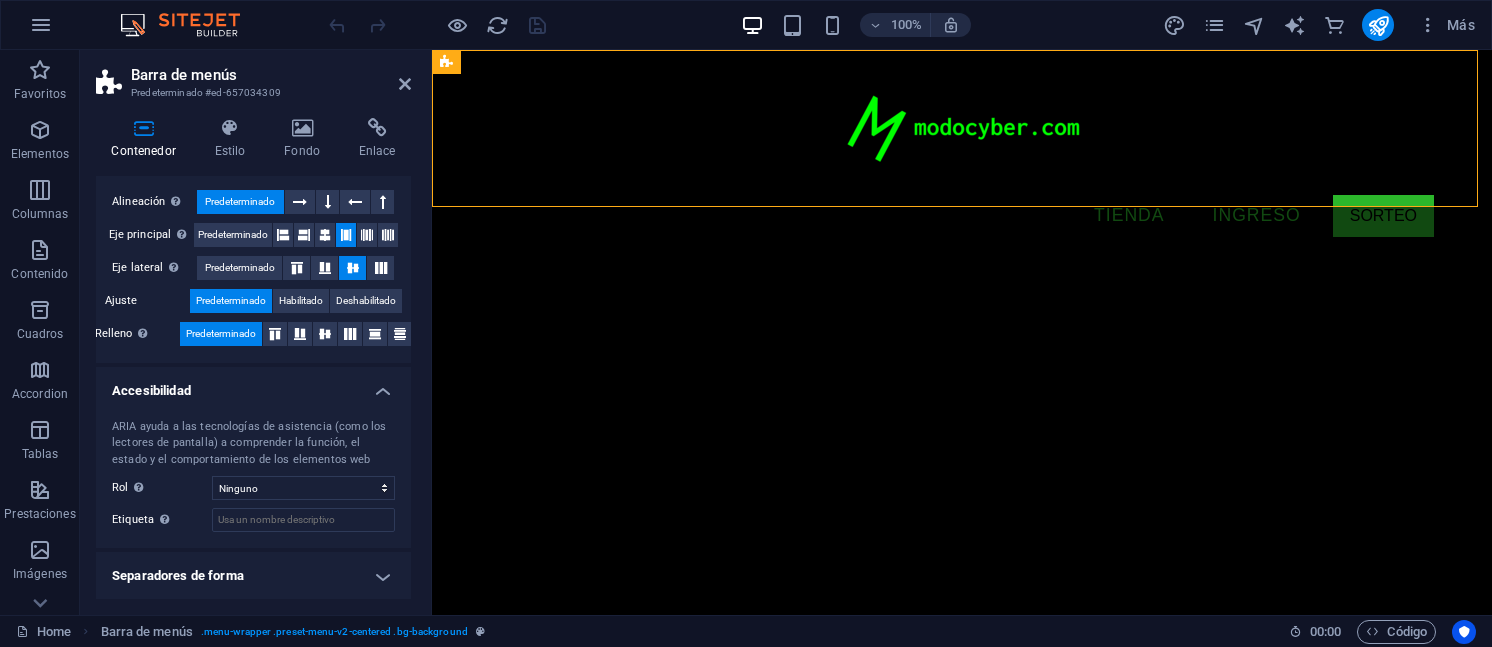 drag, startPoint x: 196, startPoint y: 570, endPoint x: 200, endPoint y: 558, distance: 12.649111 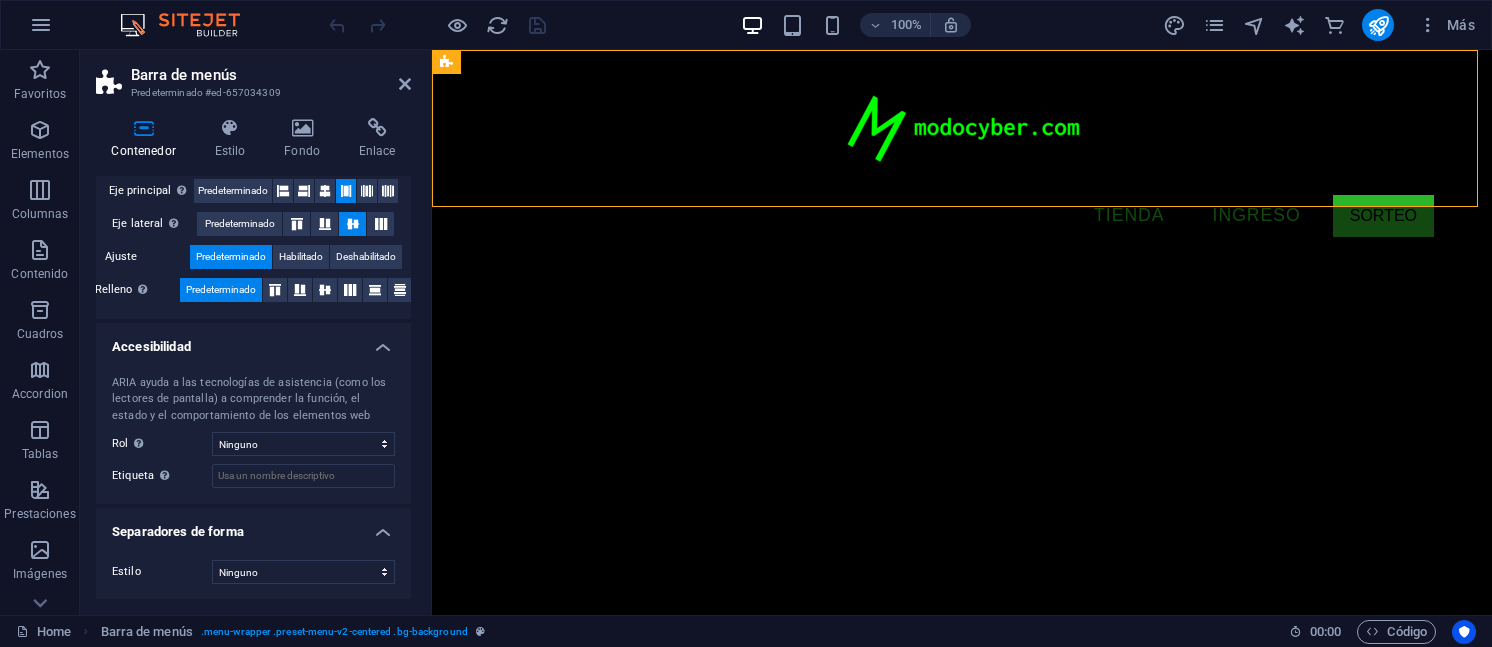 scroll, scrollTop: 0, scrollLeft: 0, axis: both 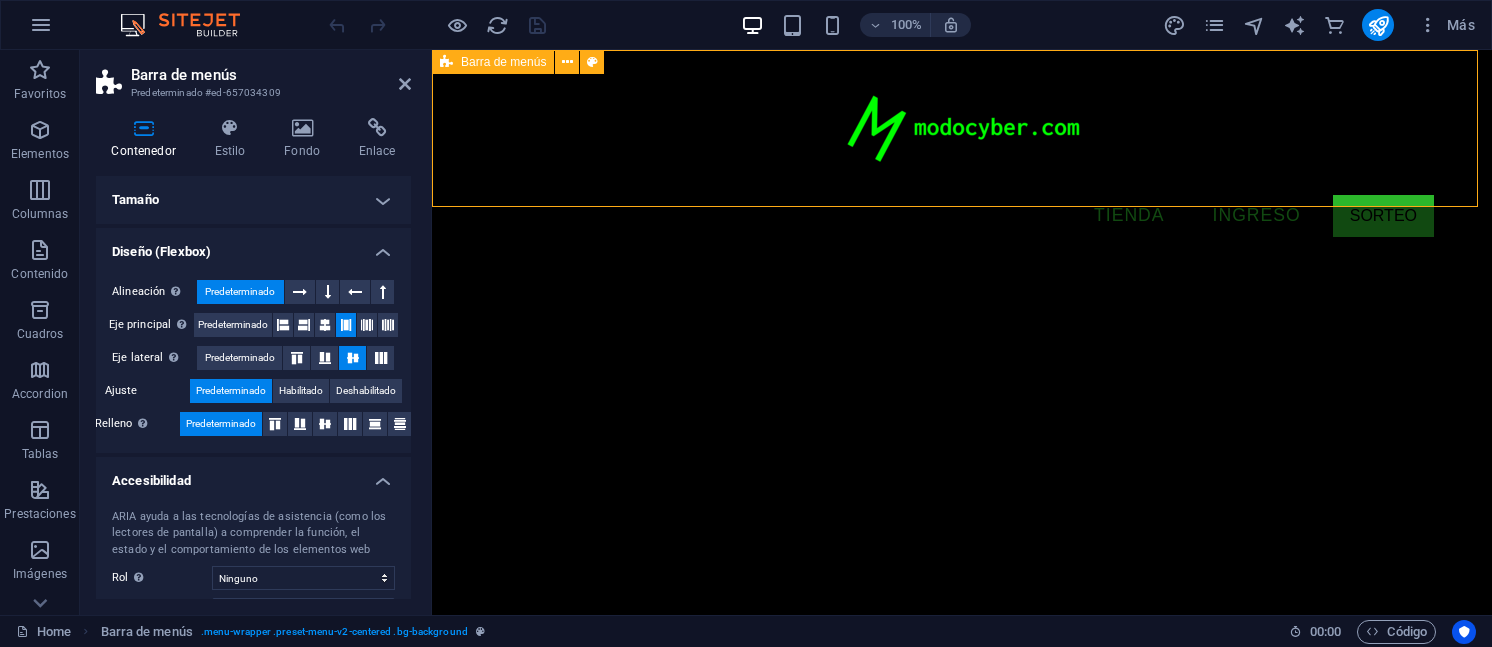 click on "Barra de menús" at bounding box center (493, 62) 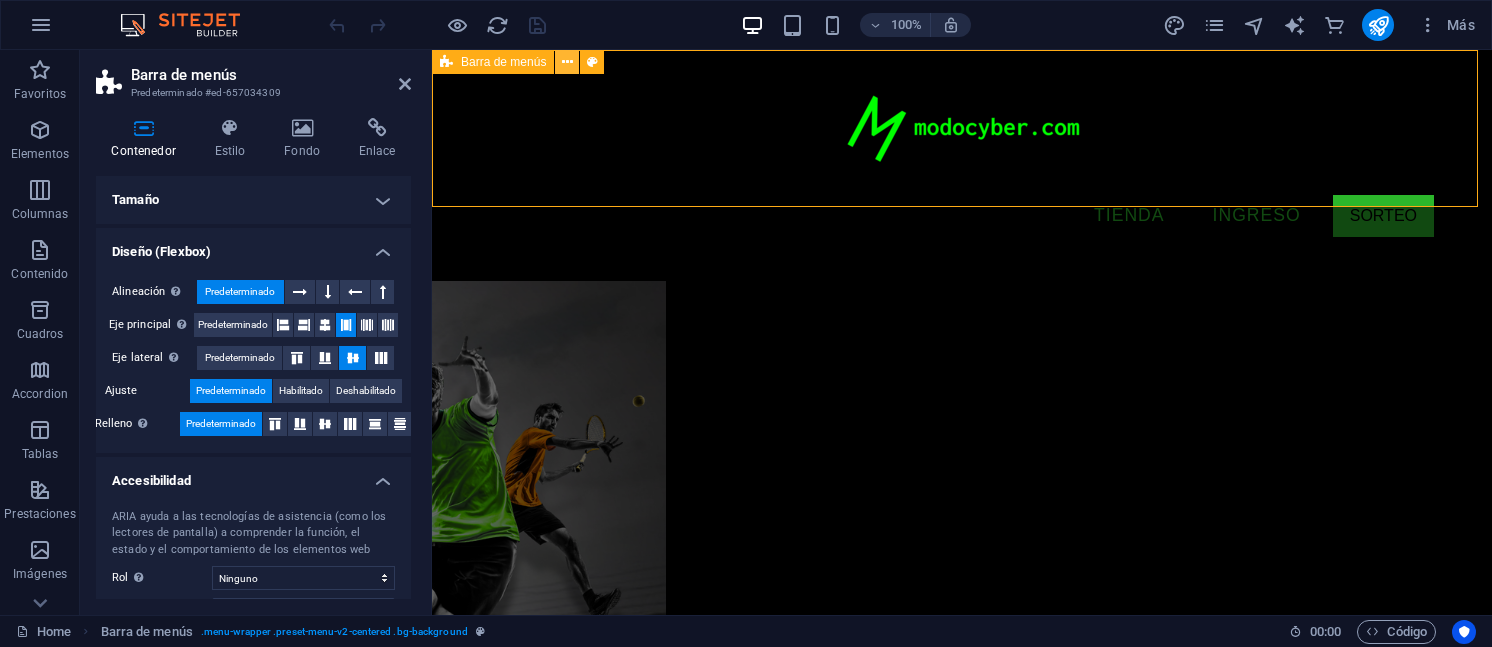 click at bounding box center [567, 62] 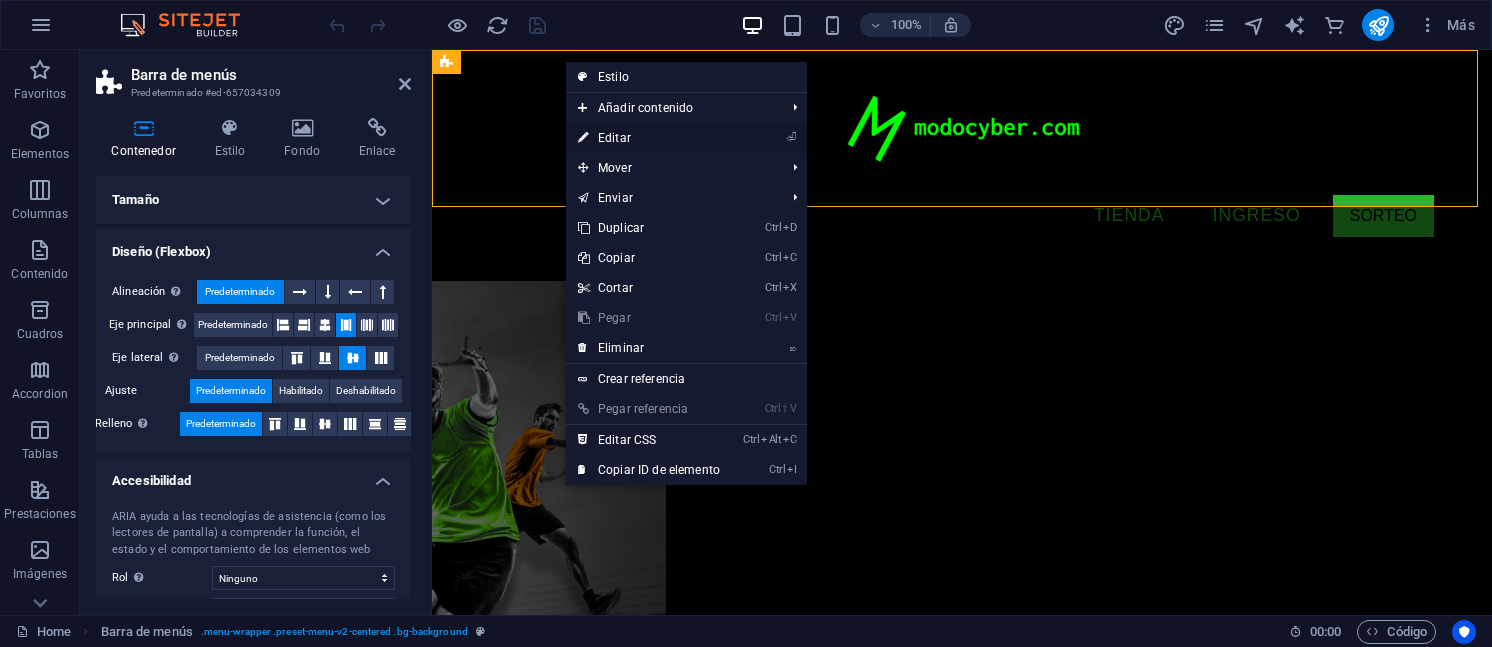 click on "⏎  Editar" at bounding box center [649, 138] 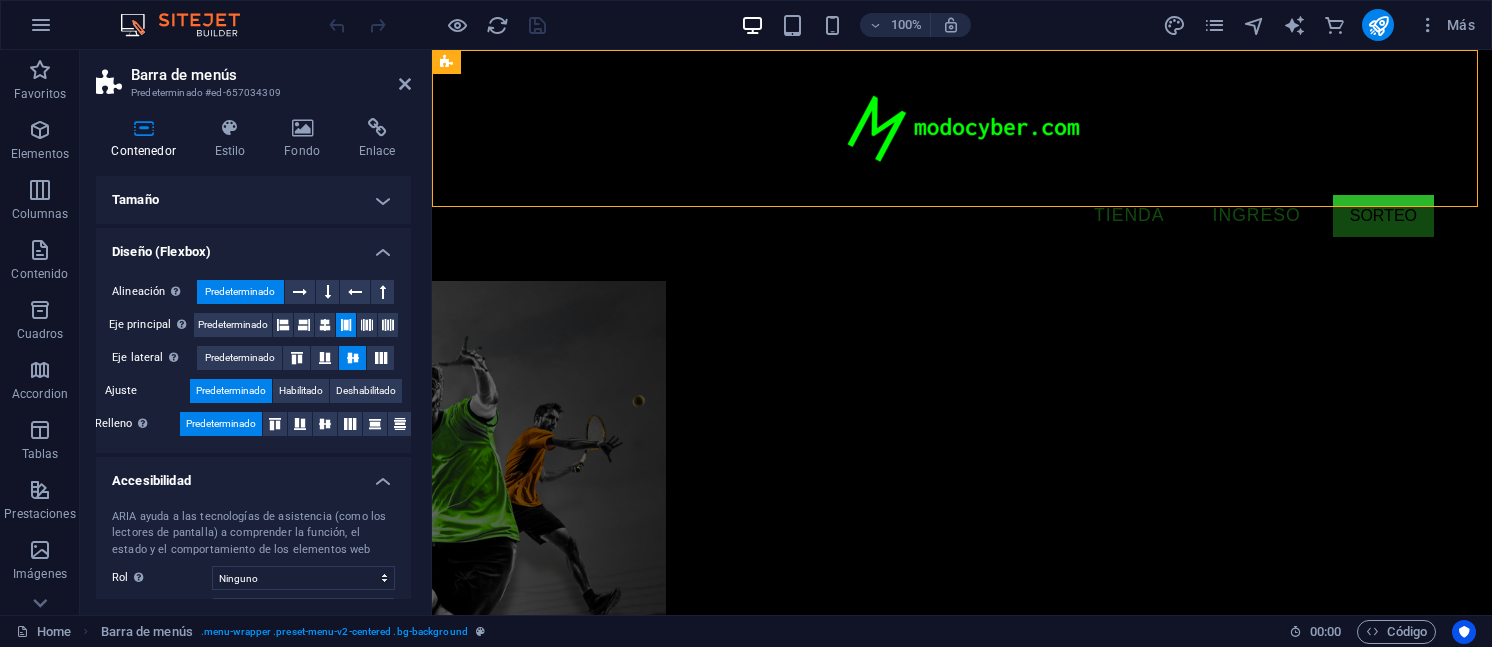click on "Diseño (Flexbox)" at bounding box center (253, 246) 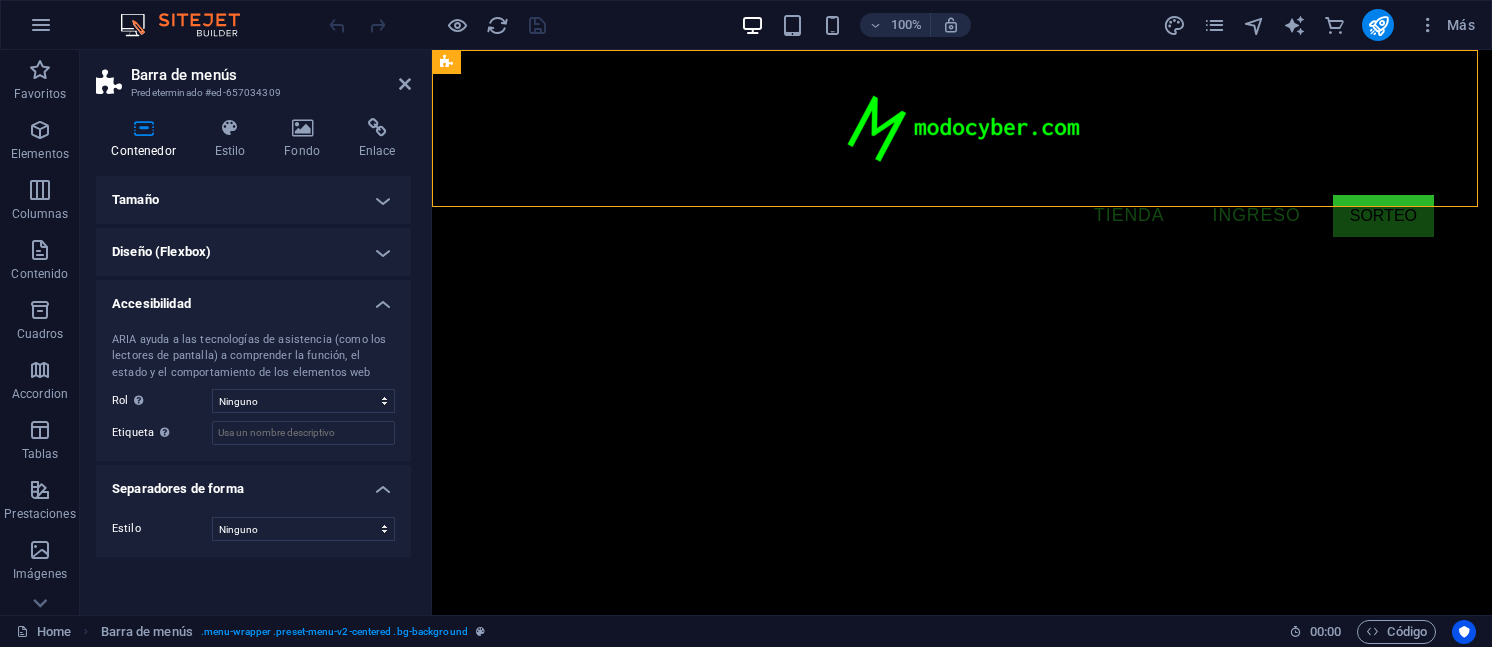 click on "Accesibilidad" at bounding box center [253, 298] 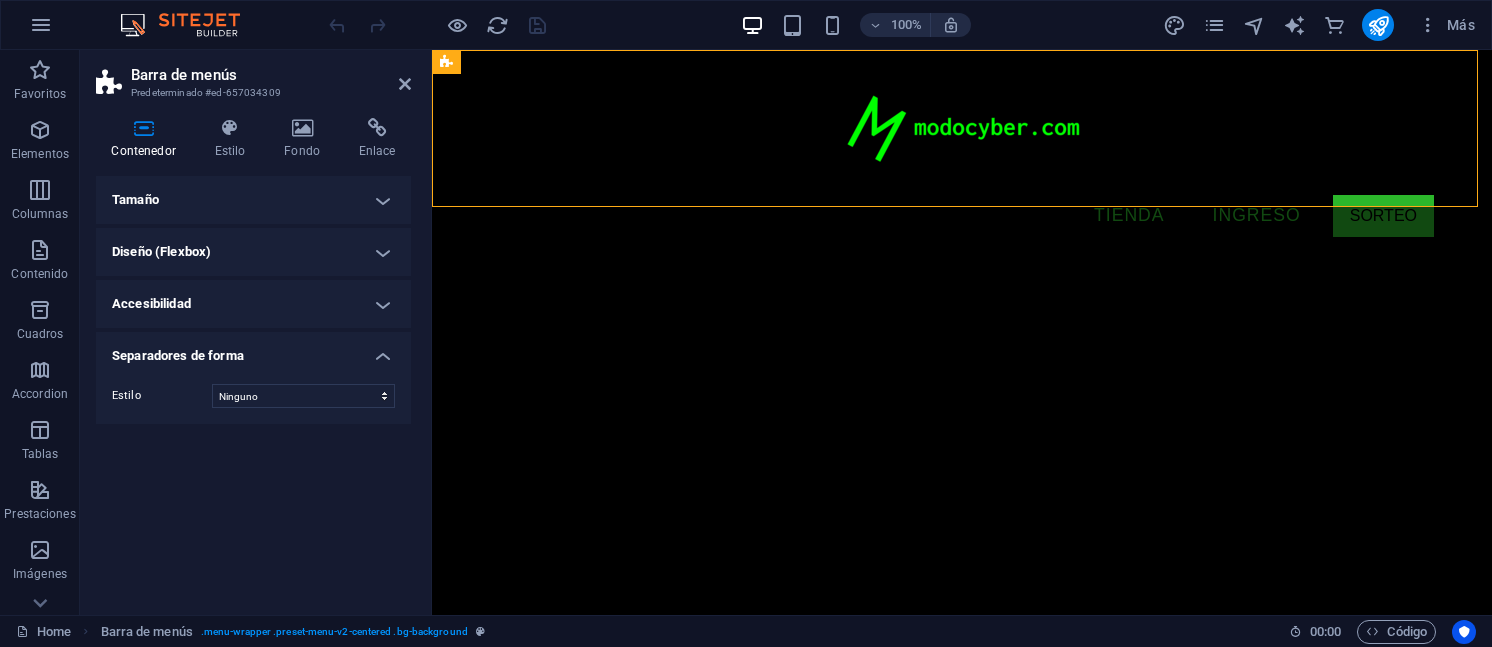 click on "Separadores de forma" at bounding box center [253, 350] 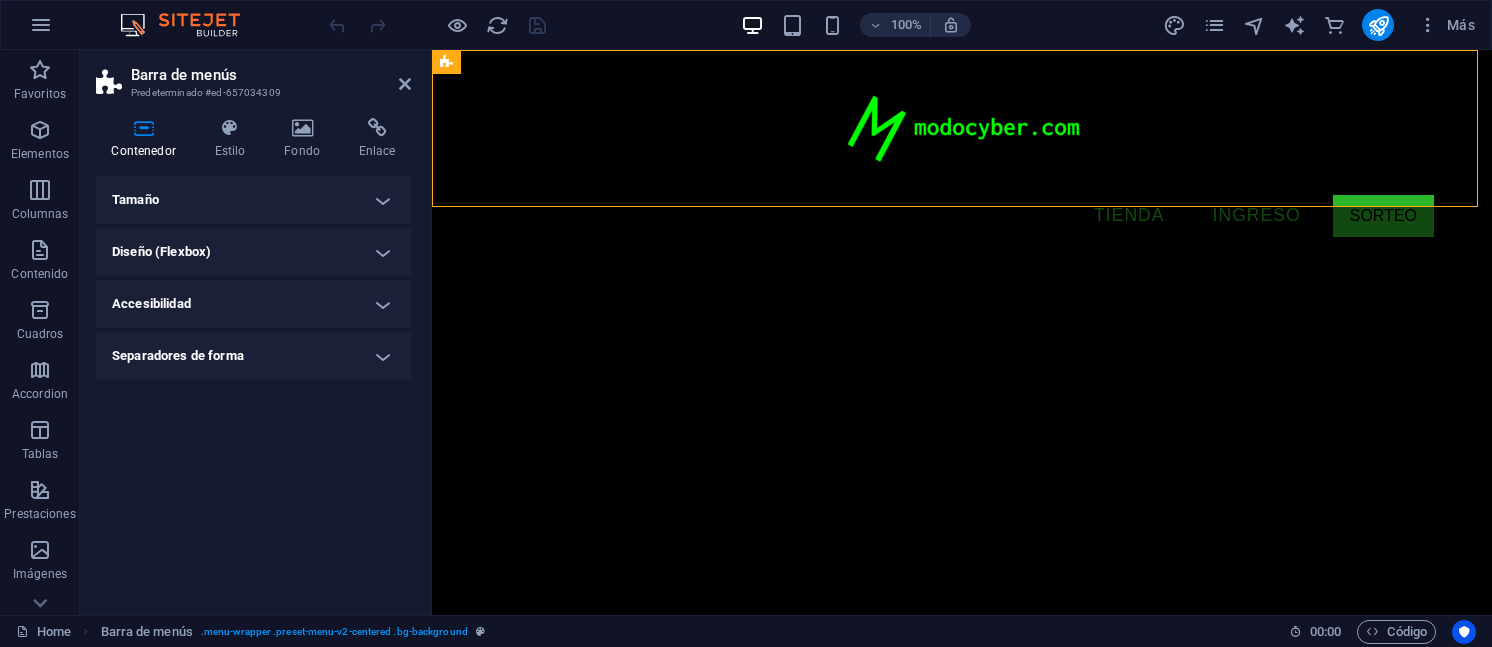 drag, startPoint x: 356, startPoint y: 486, endPoint x: 350, endPoint y: 470, distance: 17.088007 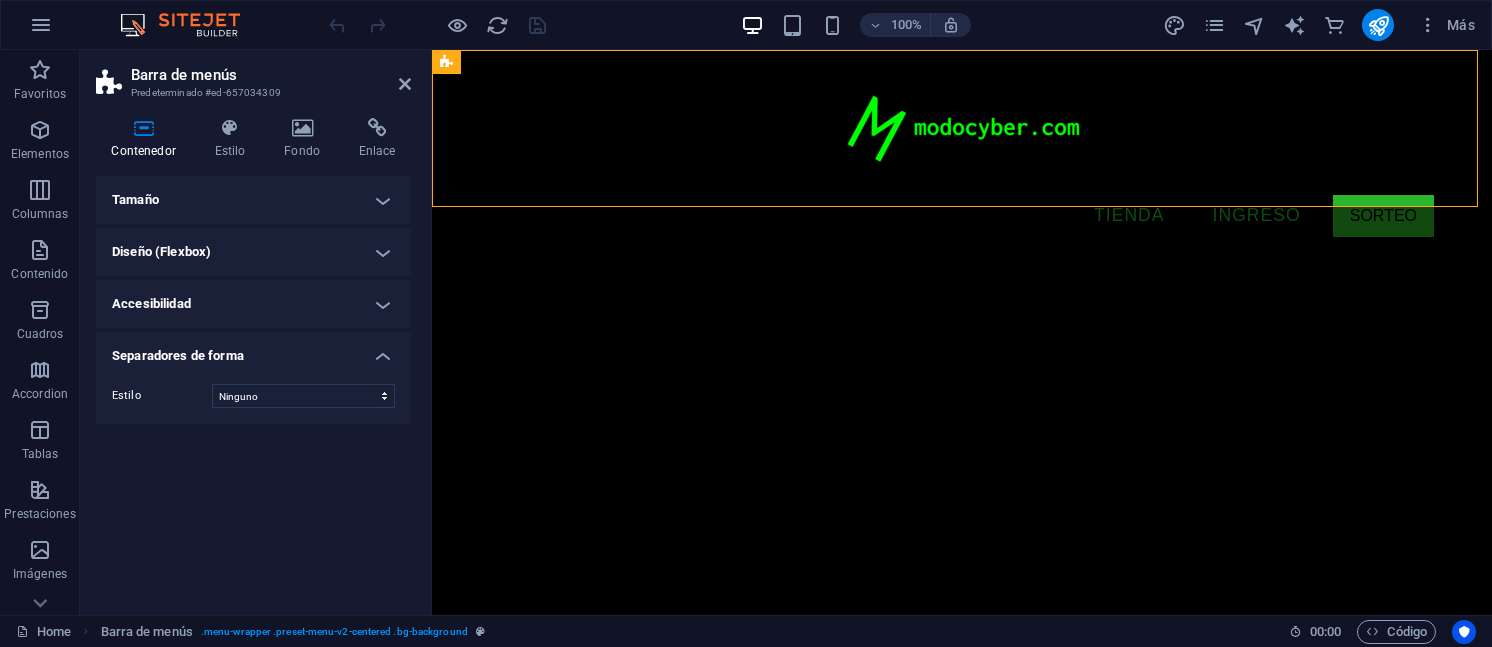 click on "Separadores de forma" at bounding box center [253, 350] 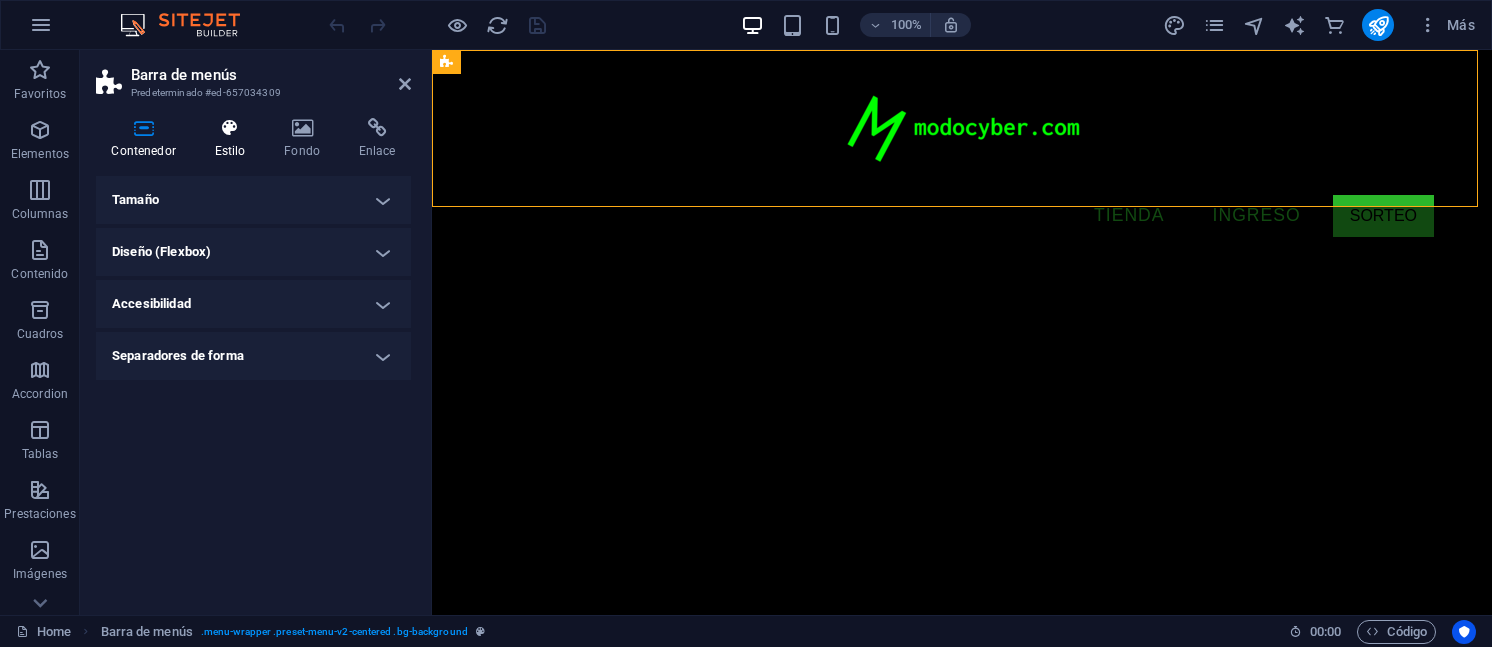 click at bounding box center (230, 128) 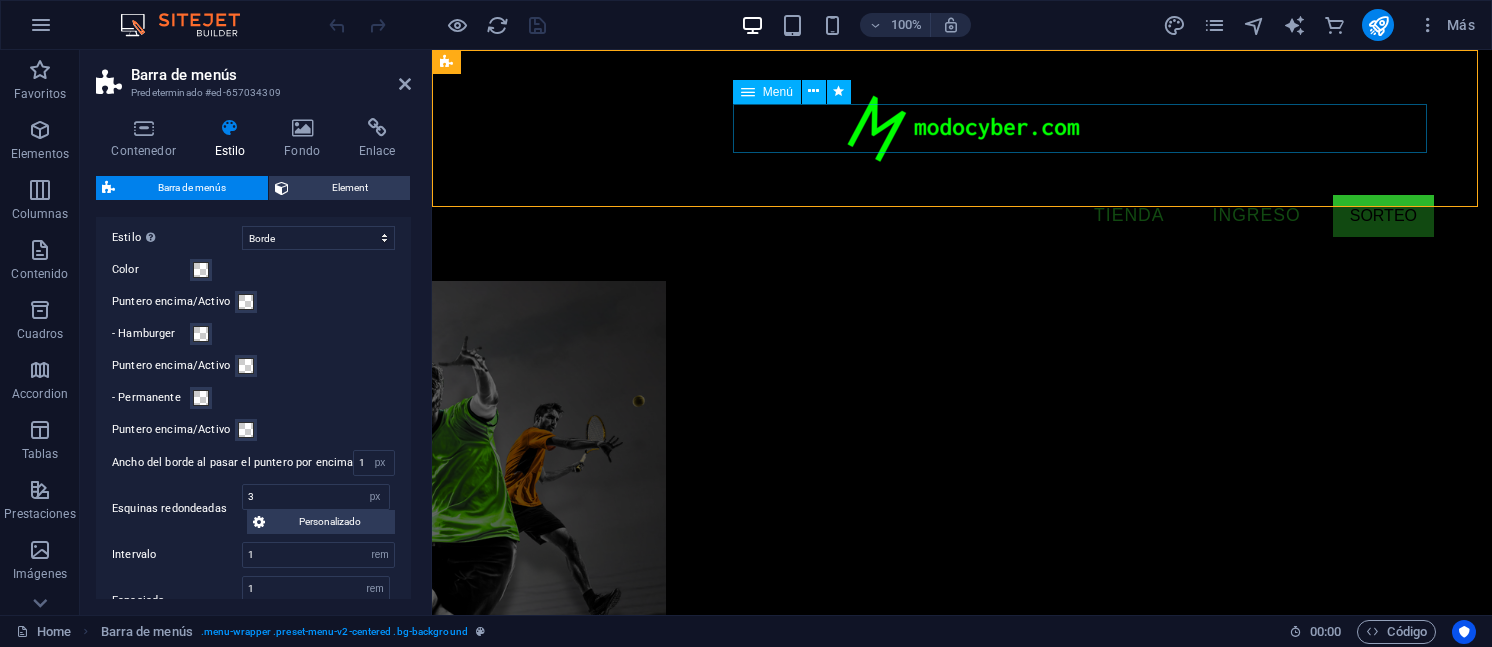 click on "TIenda Ingreso SORTEO" at bounding box center [962, 216] 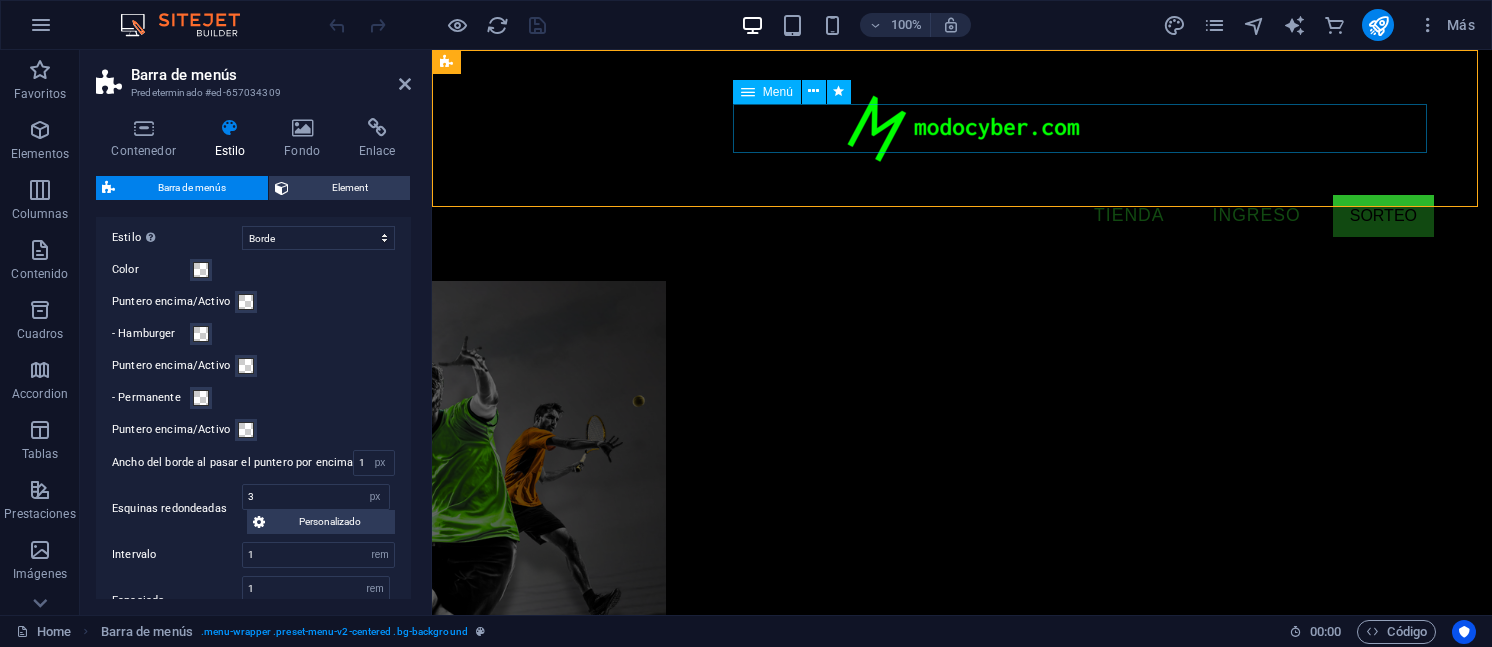 click on "TIenda Ingreso SORTEO" at bounding box center (962, 216) 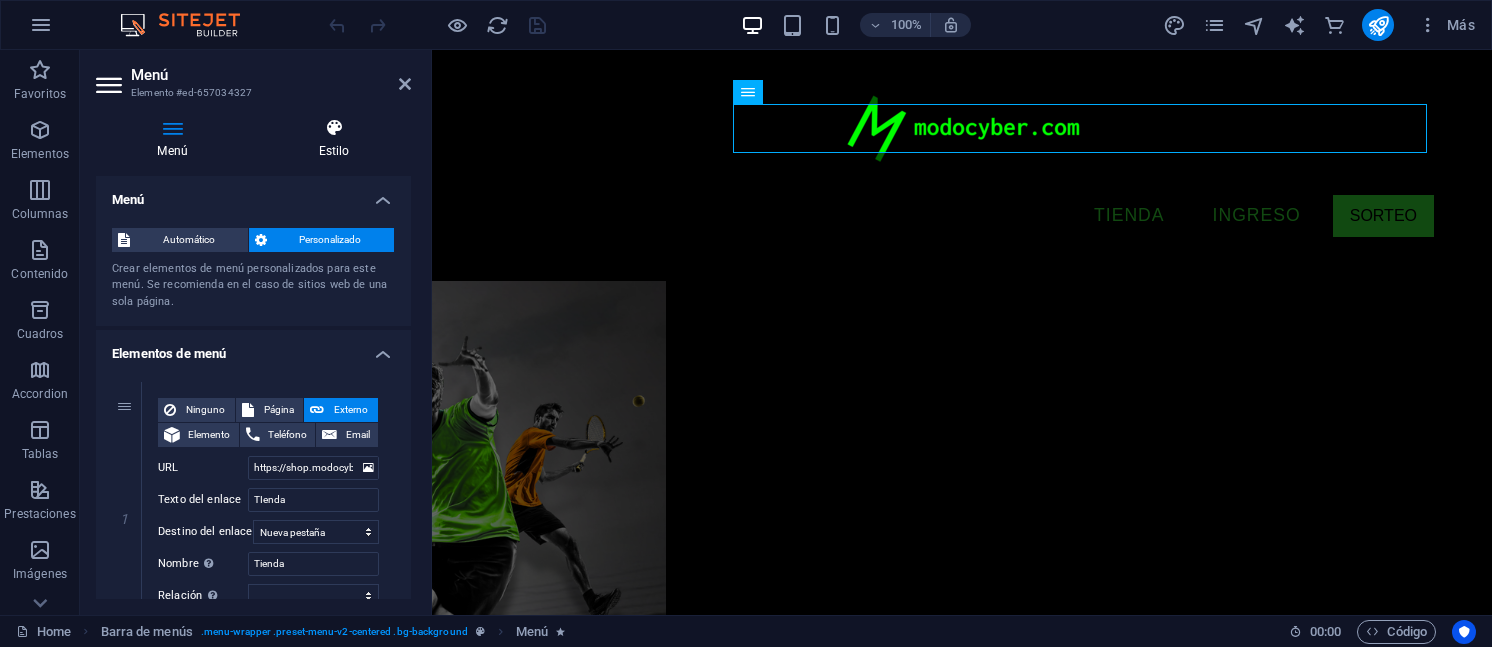 click at bounding box center [334, 128] 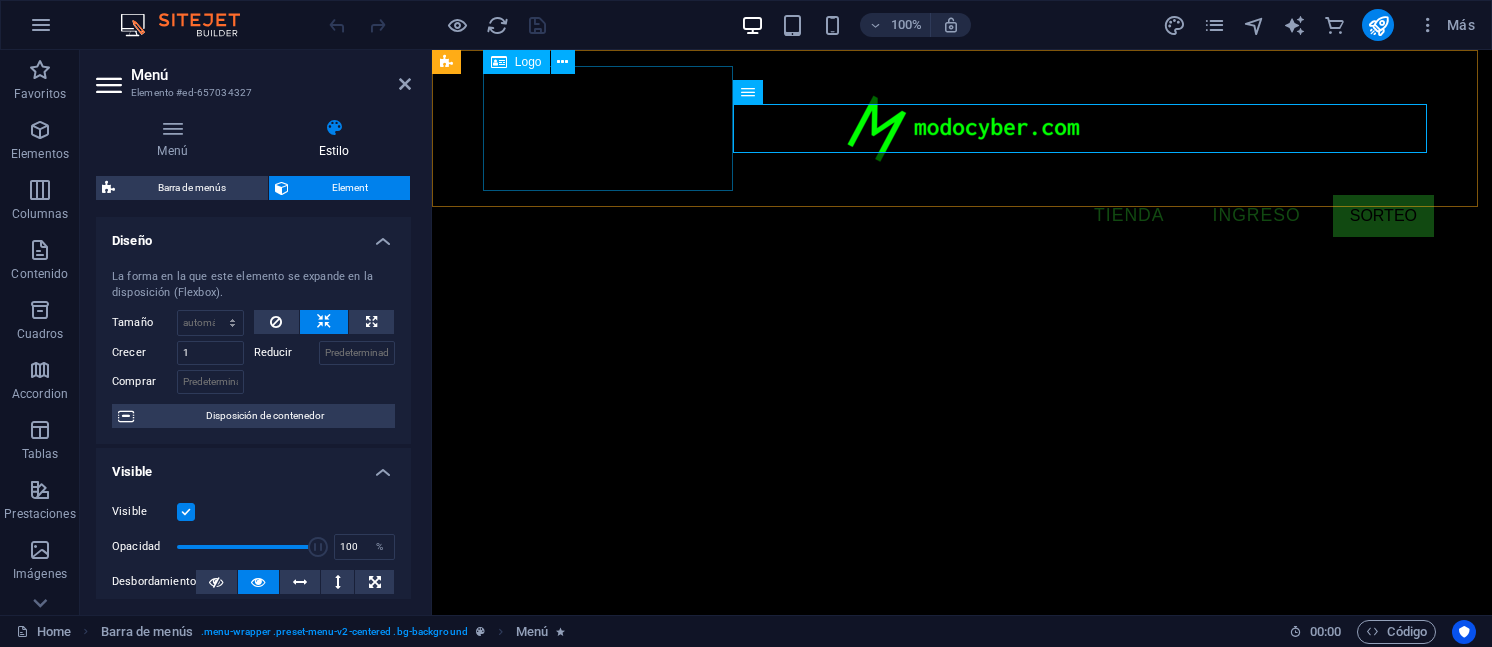 click at bounding box center (962, 128) 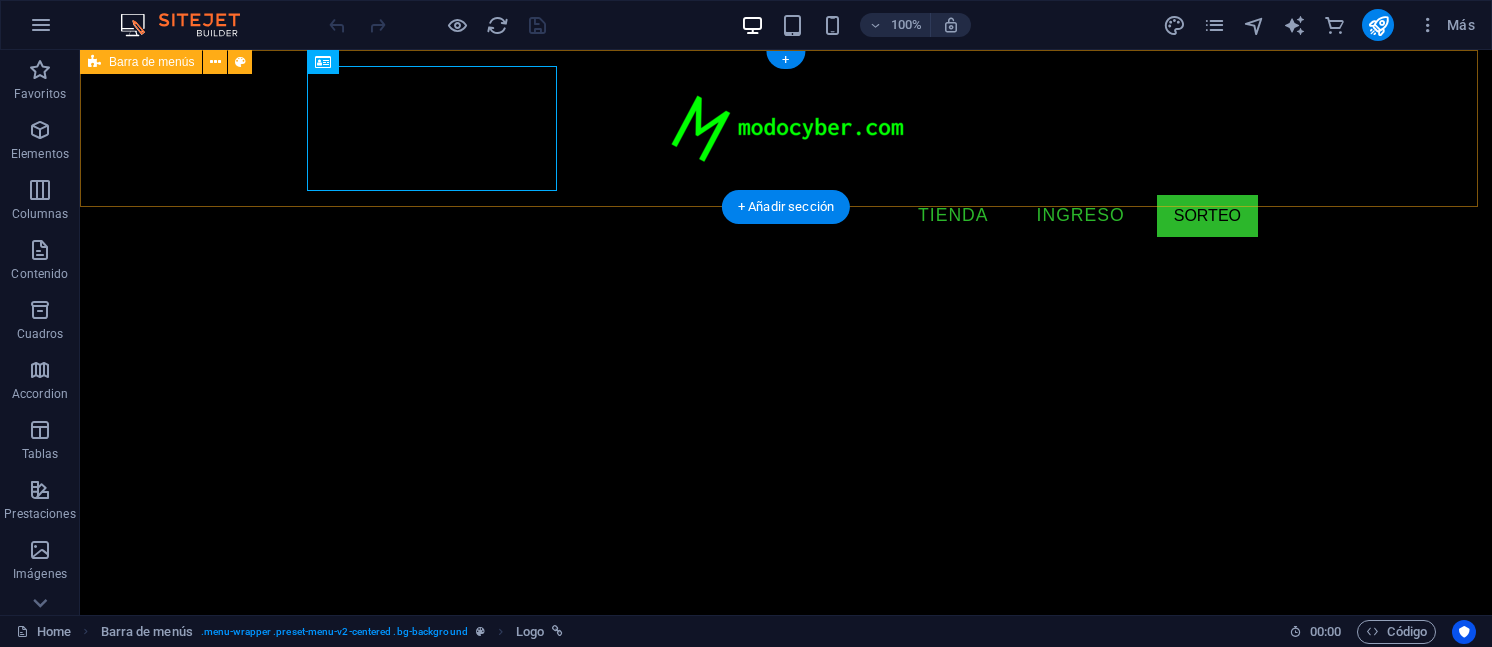 drag, startPoint x: 1383, startPoint y: 195, endPoint x: 1324, endPoint y: 193, distance: 59.03389 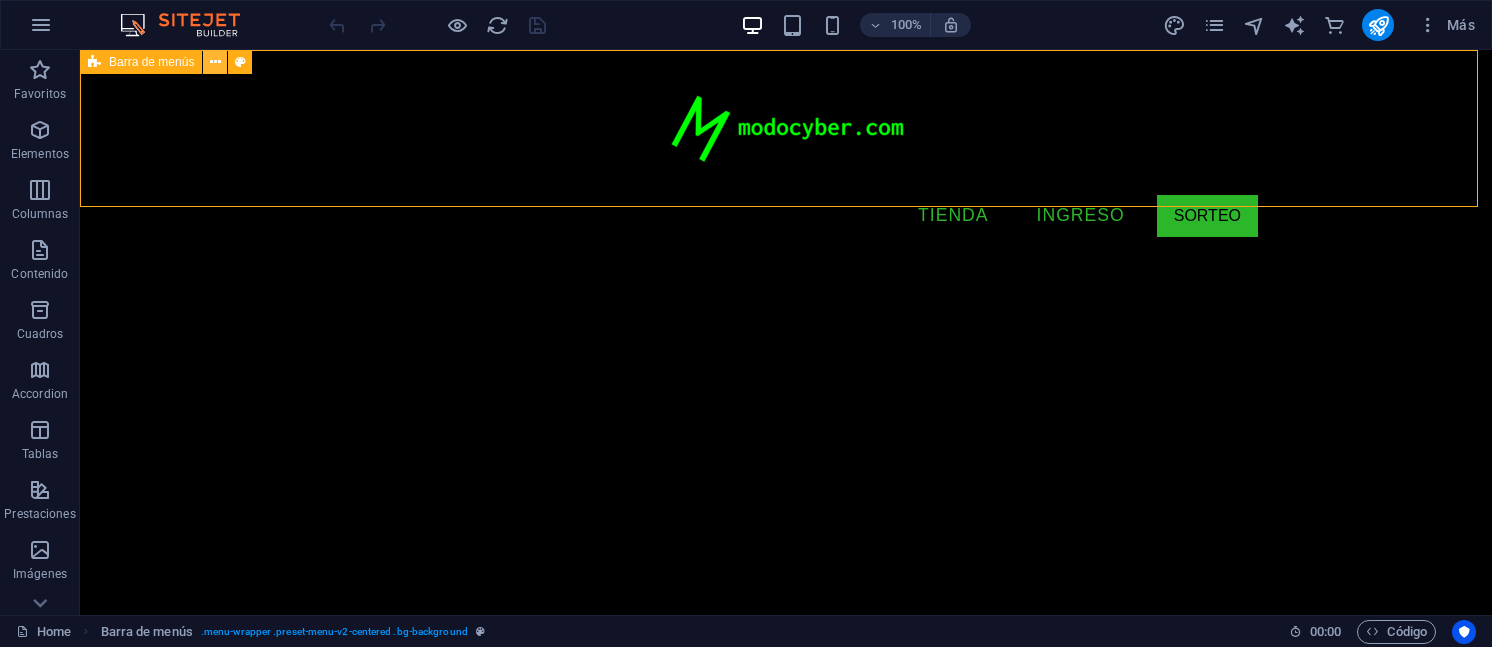 click at bounding box center [215, 62] 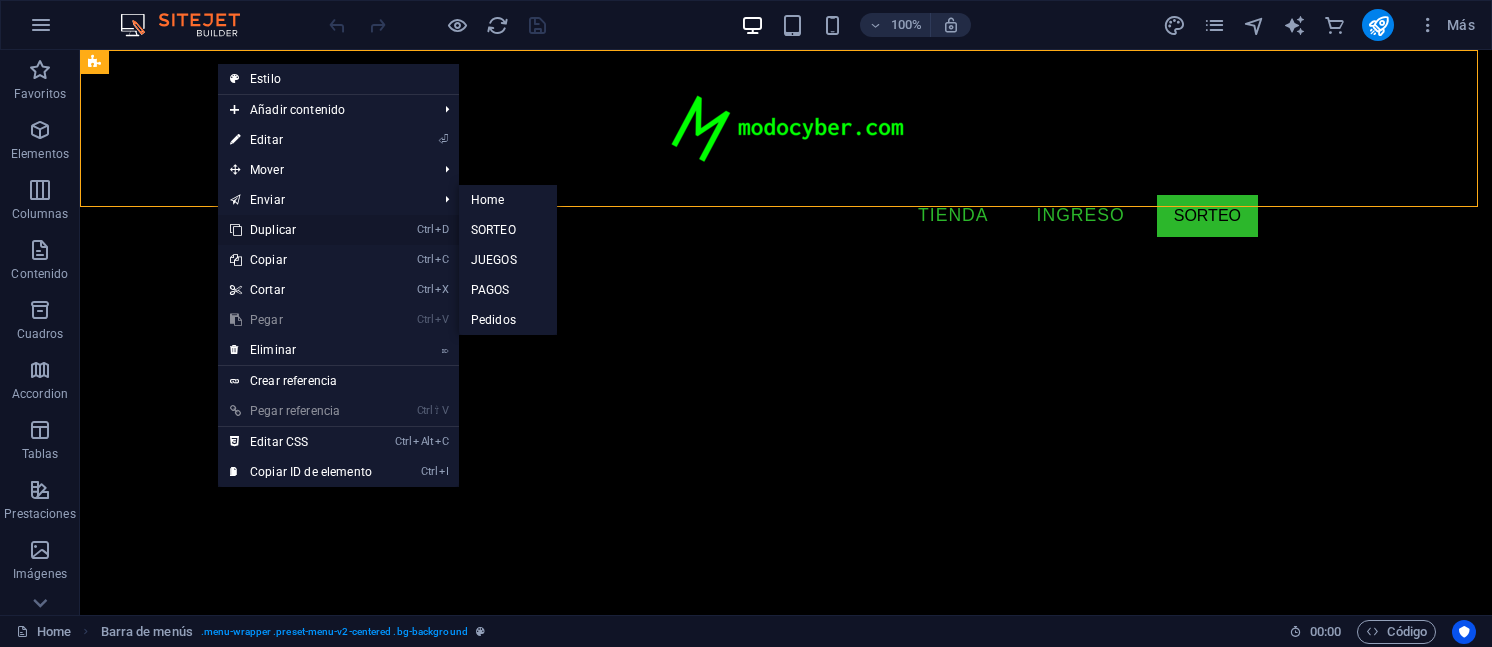 click on "Ctrl D  Duplicar" at bounding box center (301, 230) 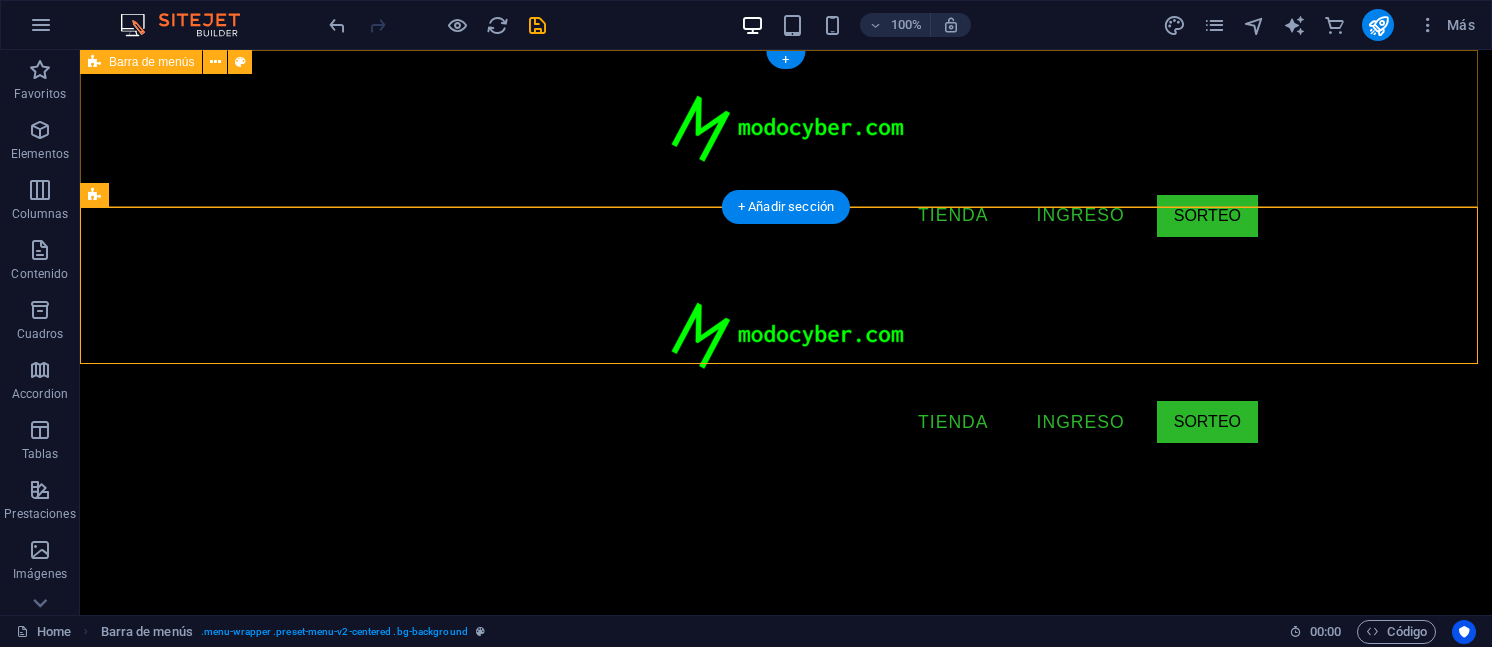click on ".fa-secondary{opacity:.4} .fa-secondary{opacity:.4} TIenda Ingreso SORTEO" at bounding box center (786, 153) 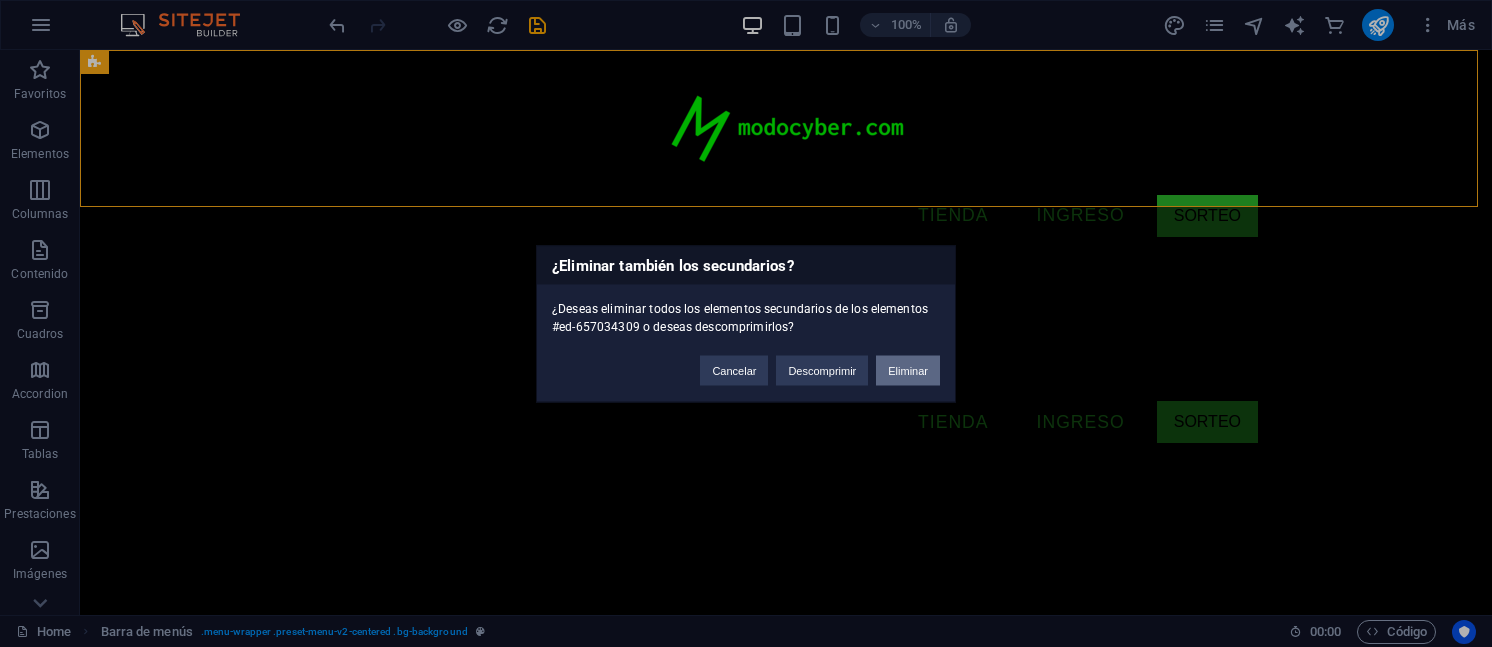 drag, startPoint x: 908, startPoint y: 366, endPoint x: 788, endPoint y: 329, distance: 125.57468 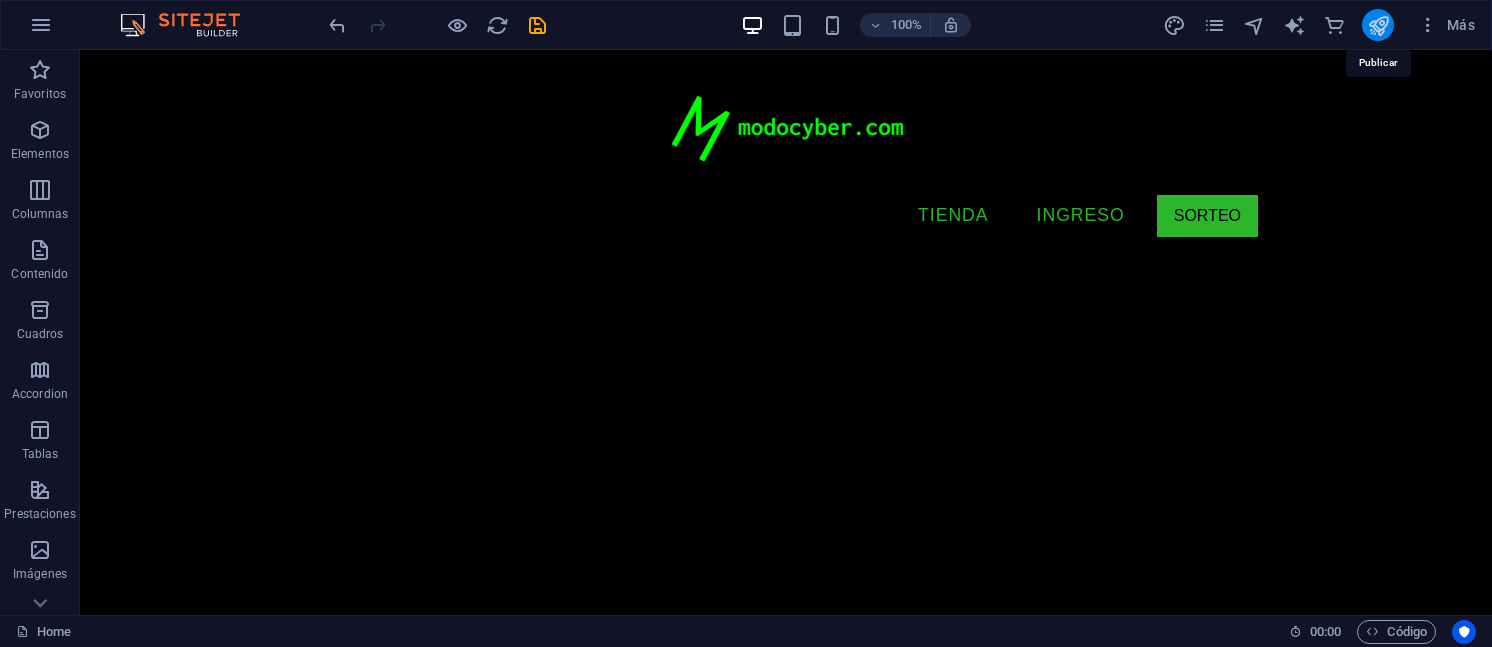 click at bounding box center (1378, 25) 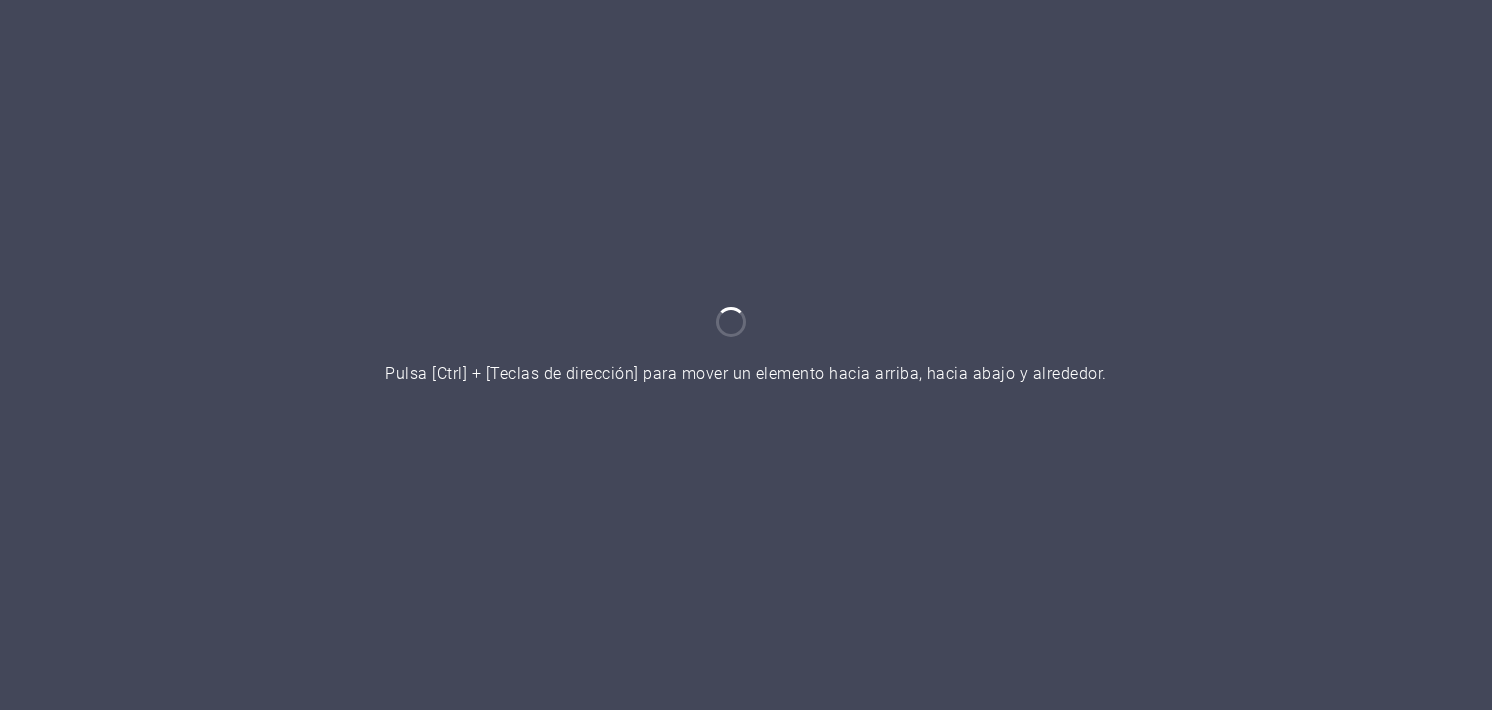 scroll, scrollTop: 0, scrollLeft: 0, axis: both 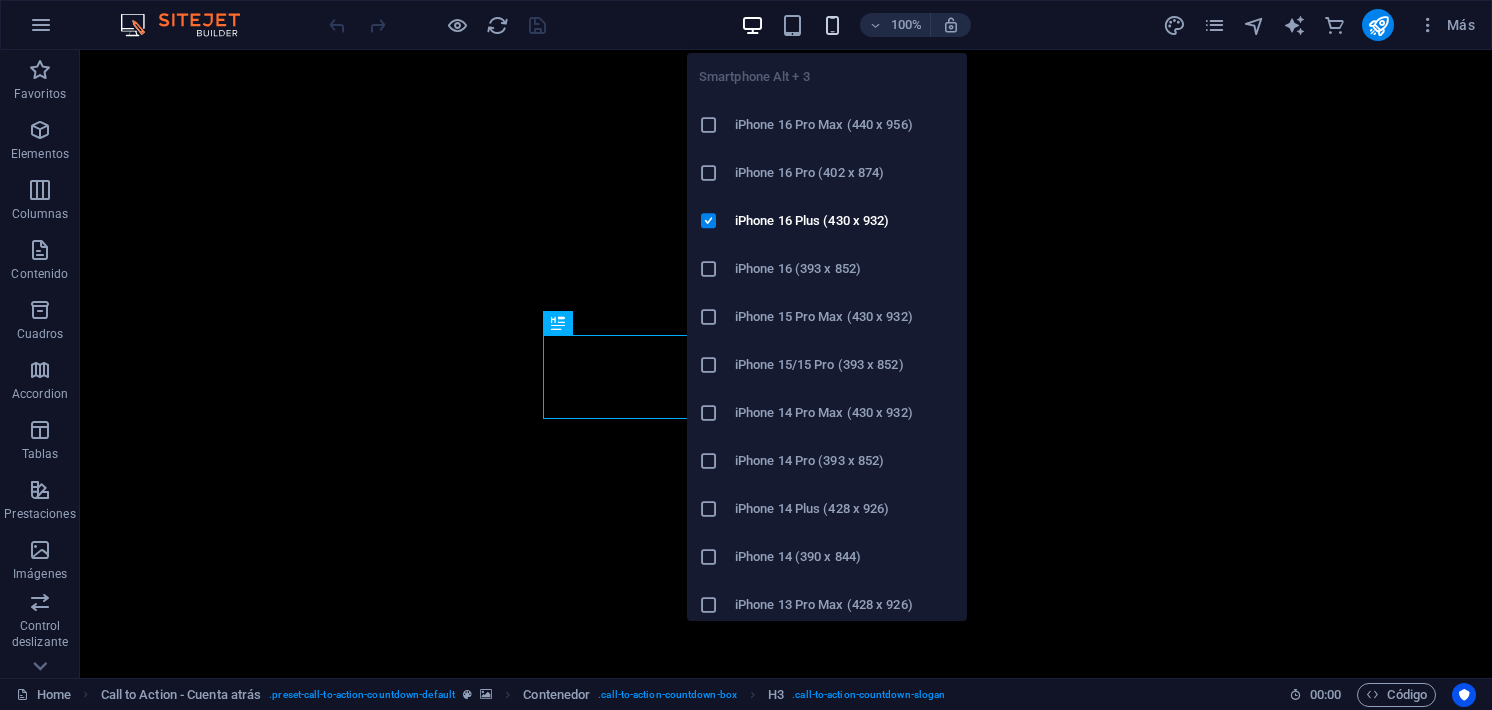 click at bounding box center (832, 25) 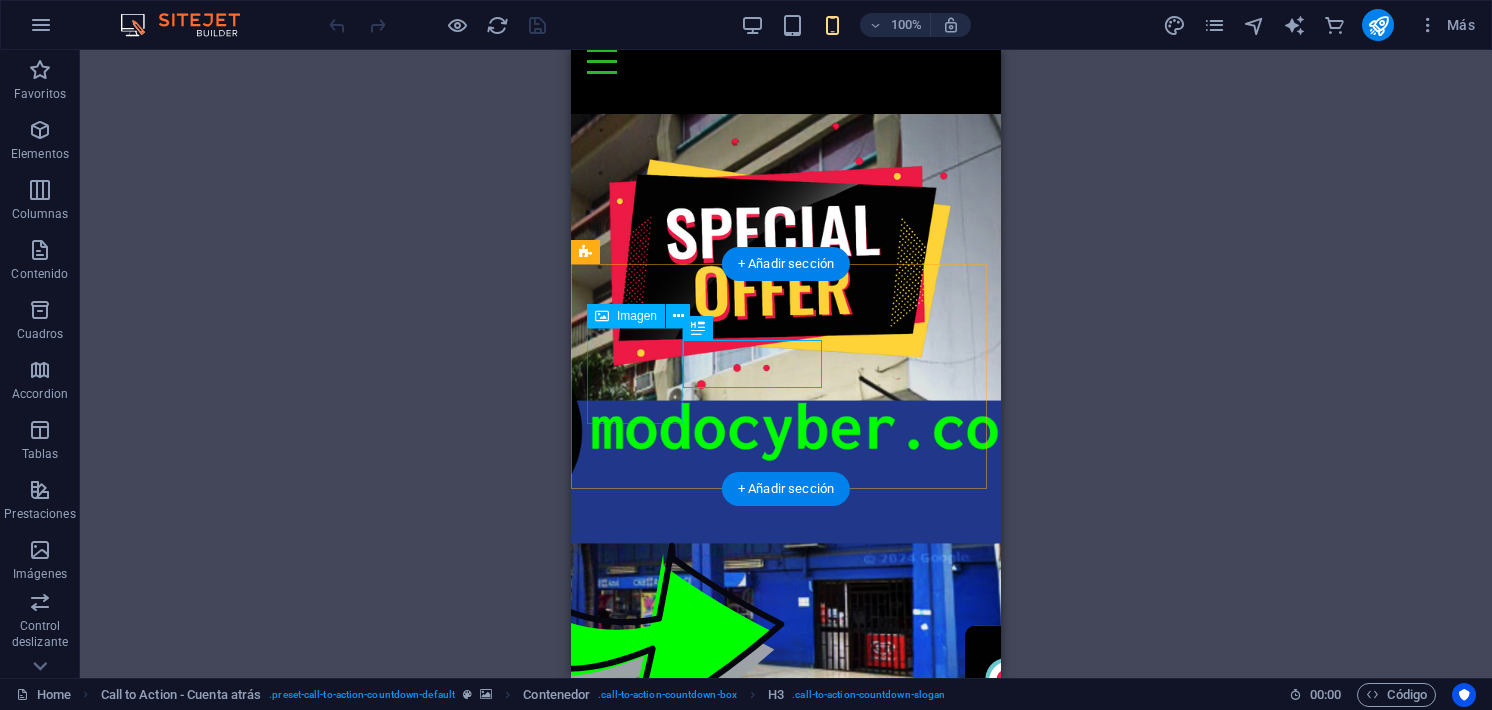 scroll, scrollTop: 0, scrollLeft: 0, axis: both 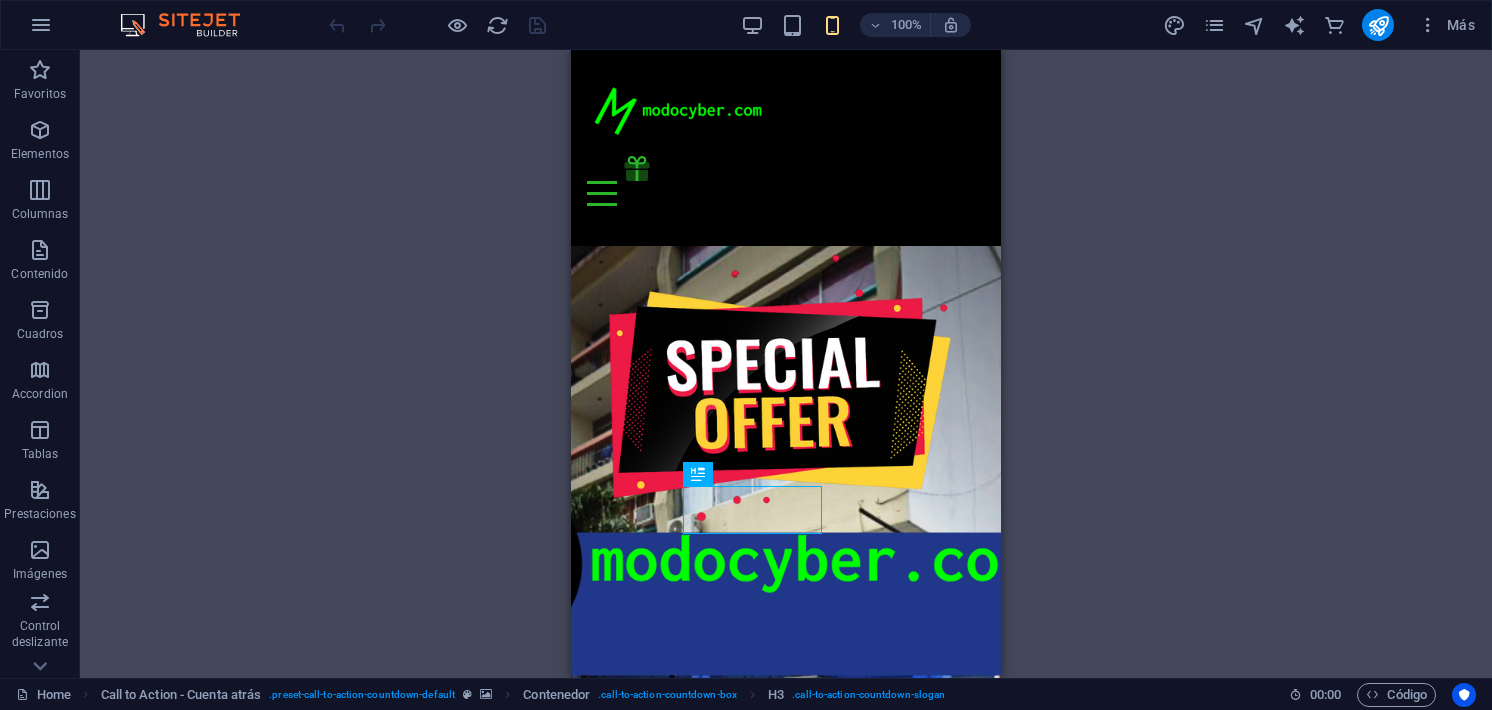 click on "Arrastra aquí para reemplazar el contenido existente. Si quieres crear un elemento nuevo, pulsa “Ctrl”.
H3   Call to Action - Cuenta atrás   Contenedor   Imagen   Control deslizante de imágenes   Cuadros   Contenedor   Barra de menús" at bounding box center [786, 364] 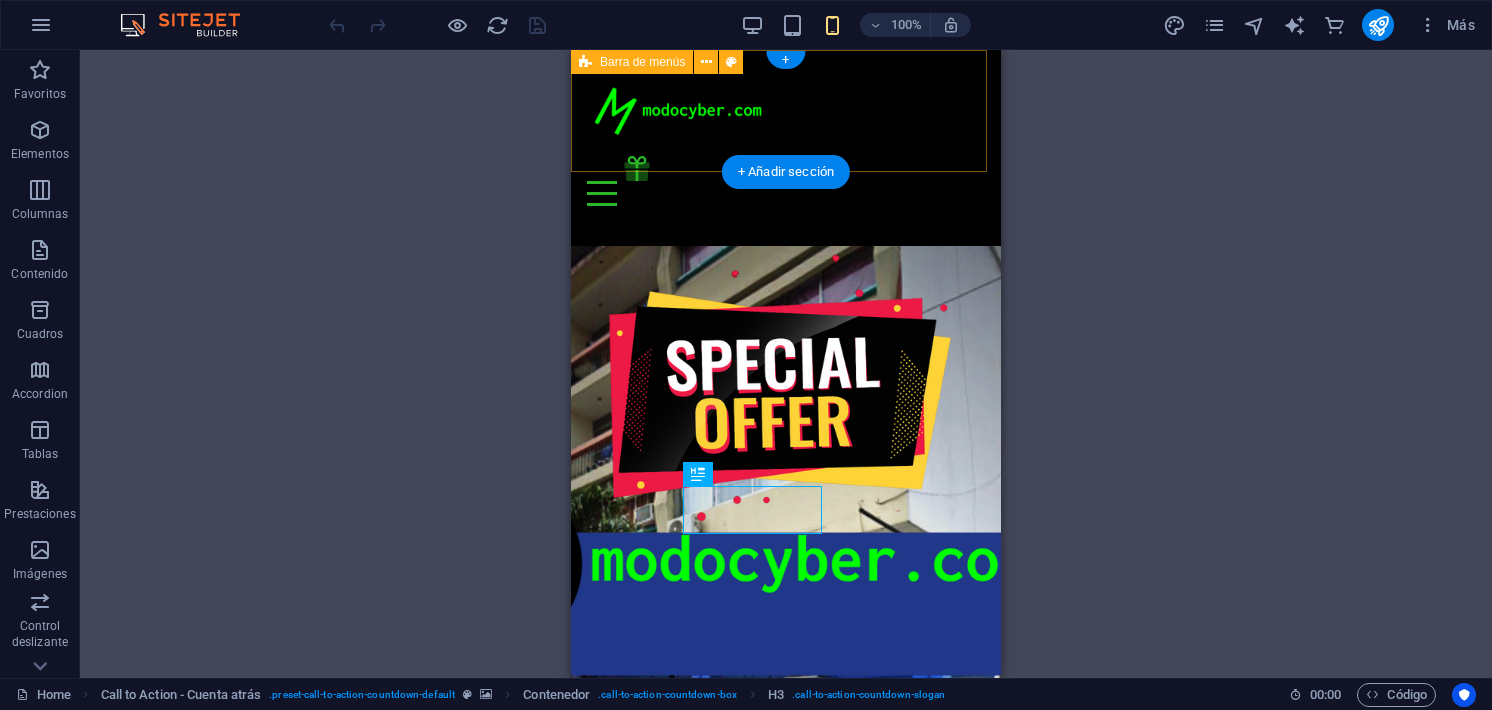 click on ".fa-secondary{opacity:.4} .fa-secondary{opacity:.4} TIenda Ingreso SORTEO" at bounding box center [786, 136] 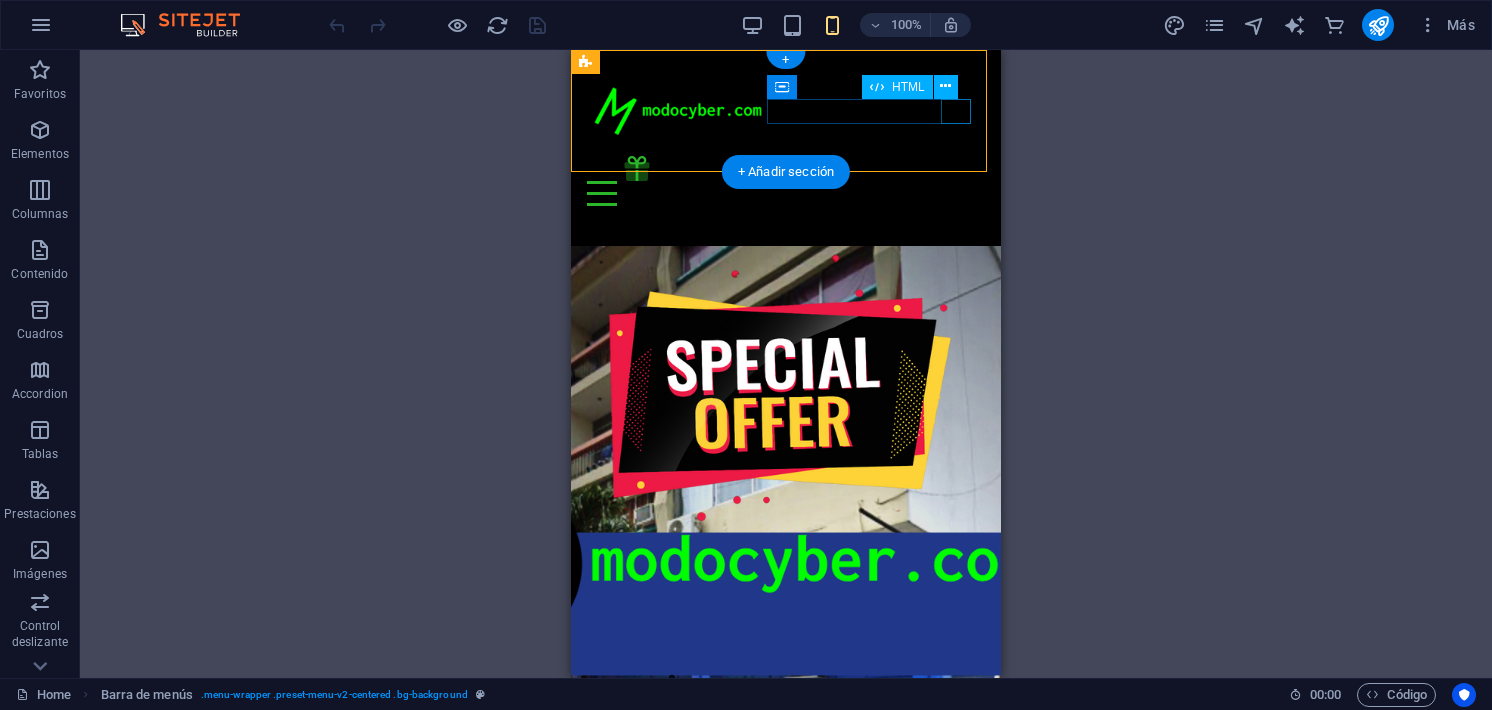 click on ".fa-secondary{opacity:.4} .fa-secondary{opacity:.4} TIenda Ingreso SORTEO" at bounding box center (786, 136) 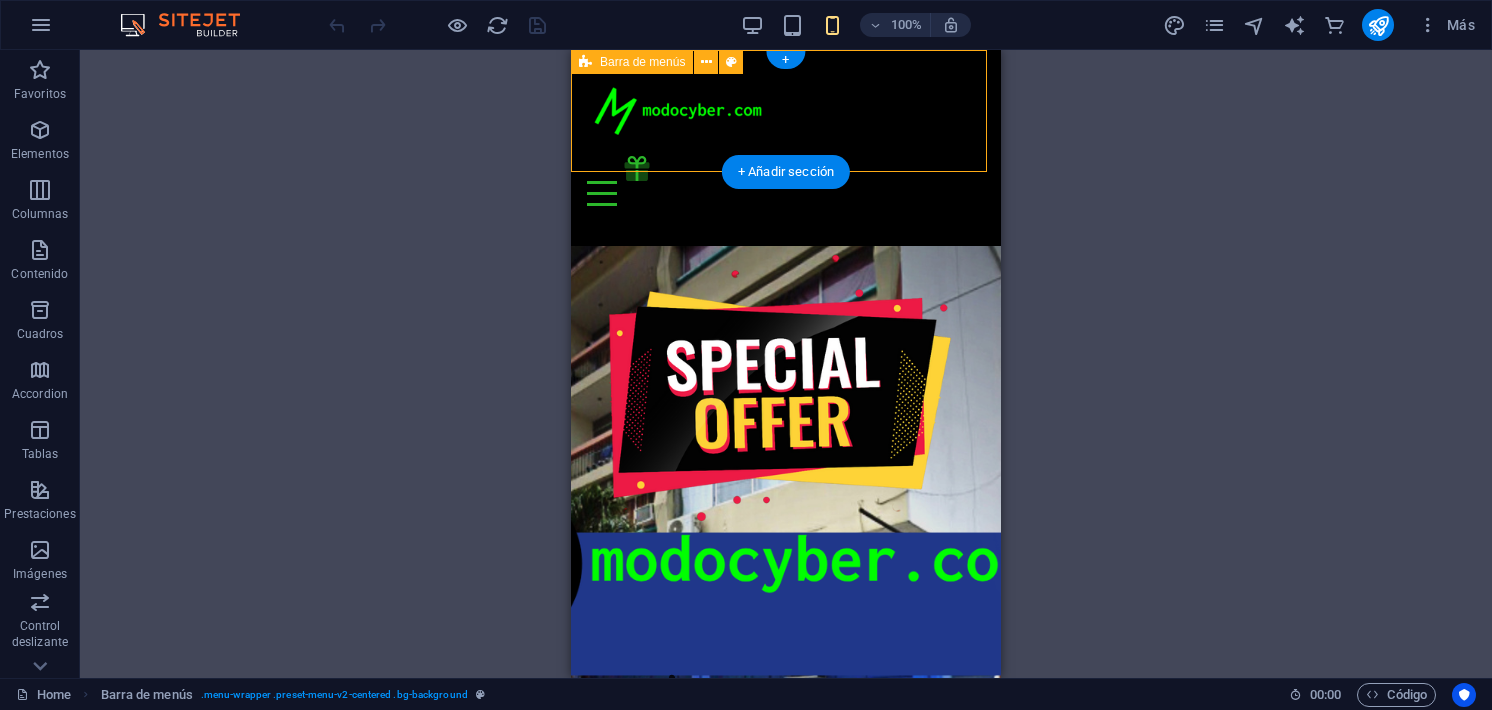 click at bounding box center [786, 193] 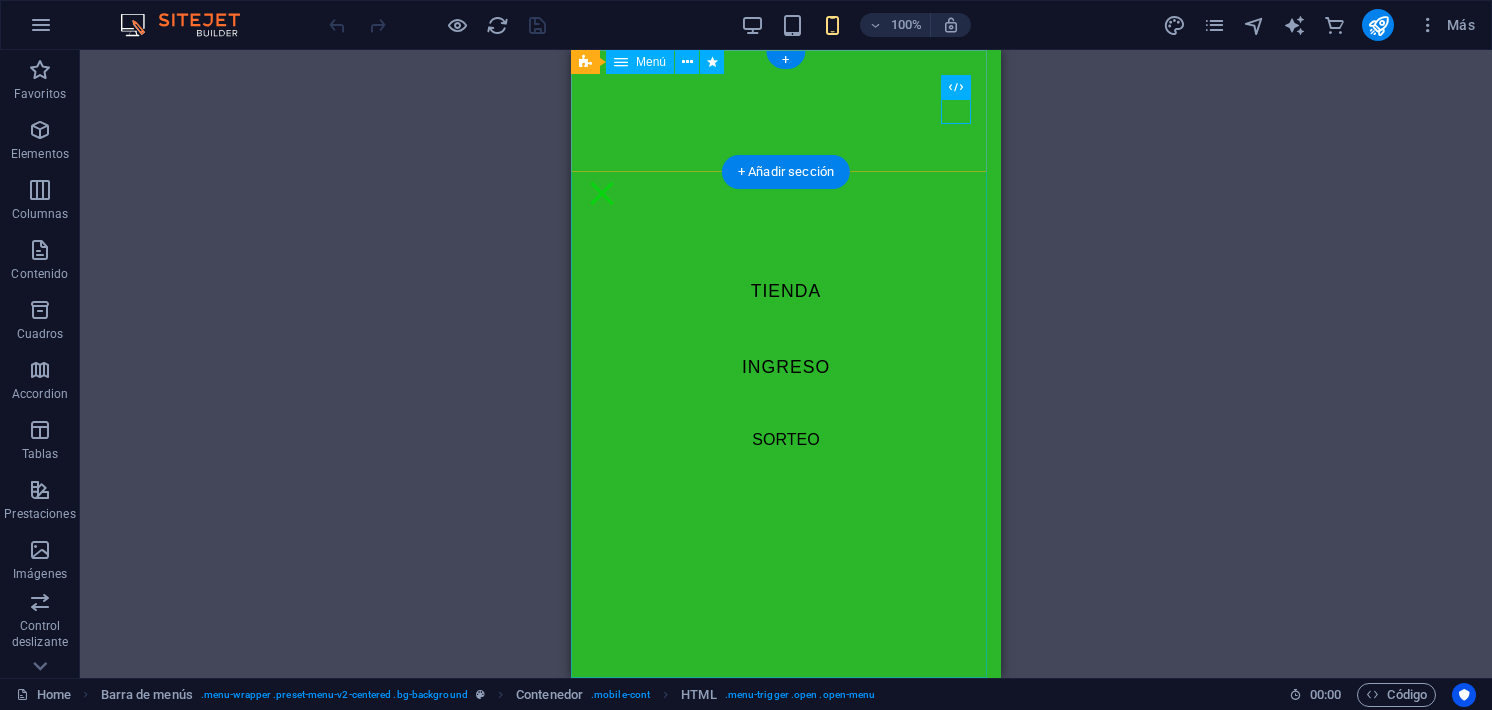 click on "TIenda Ingreso SORTEO" at bounding box center (786, 364) 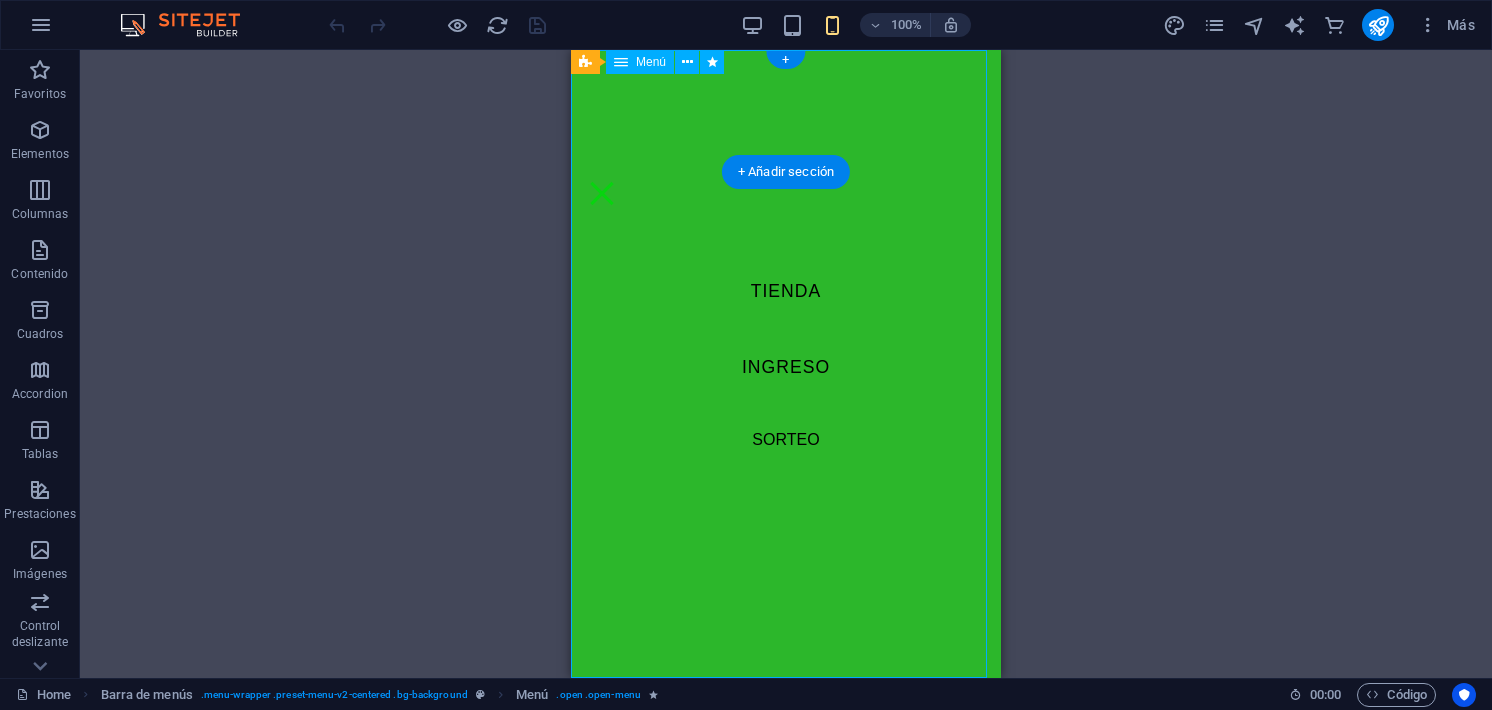 click on "TIenda Ingreso SORTEO" at bounding box center (786, 364) 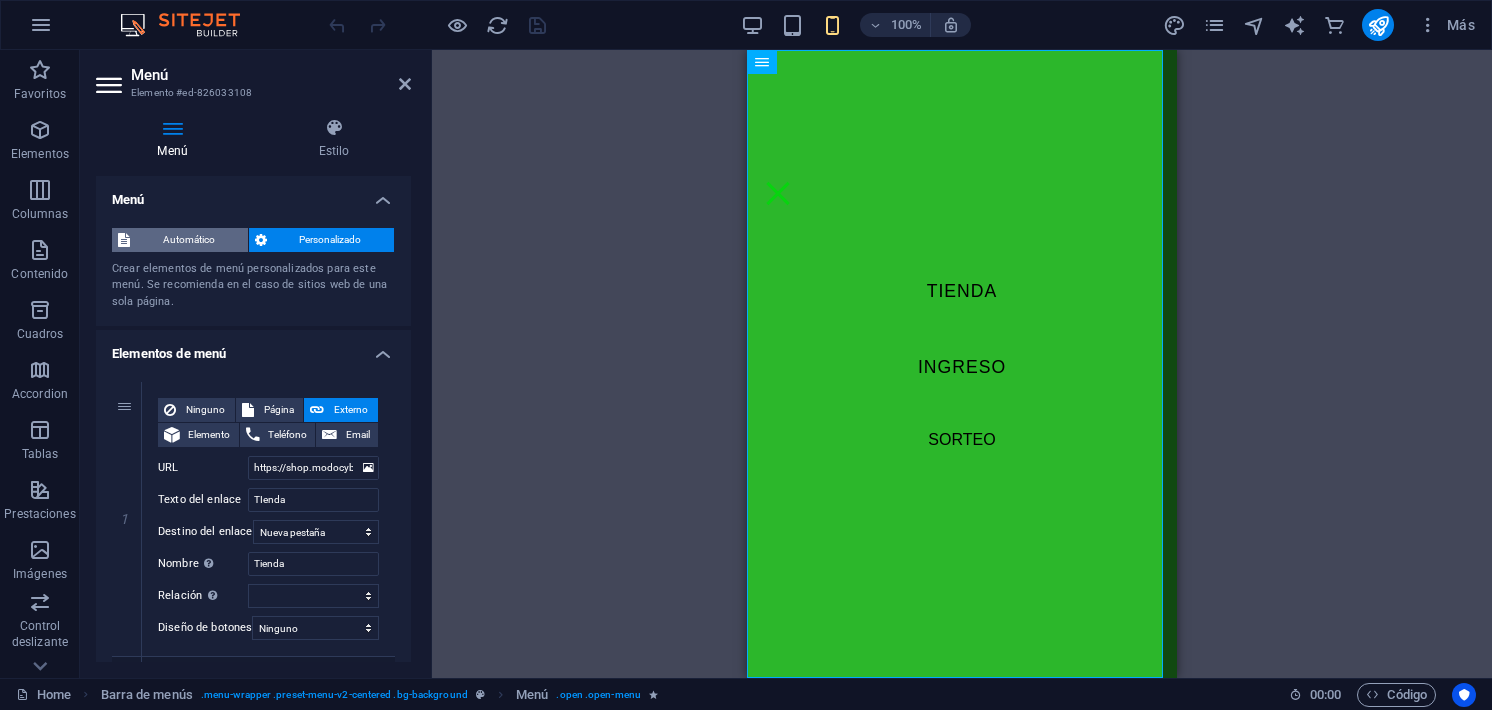 click on "Automático" at bounding box center (189, 240) 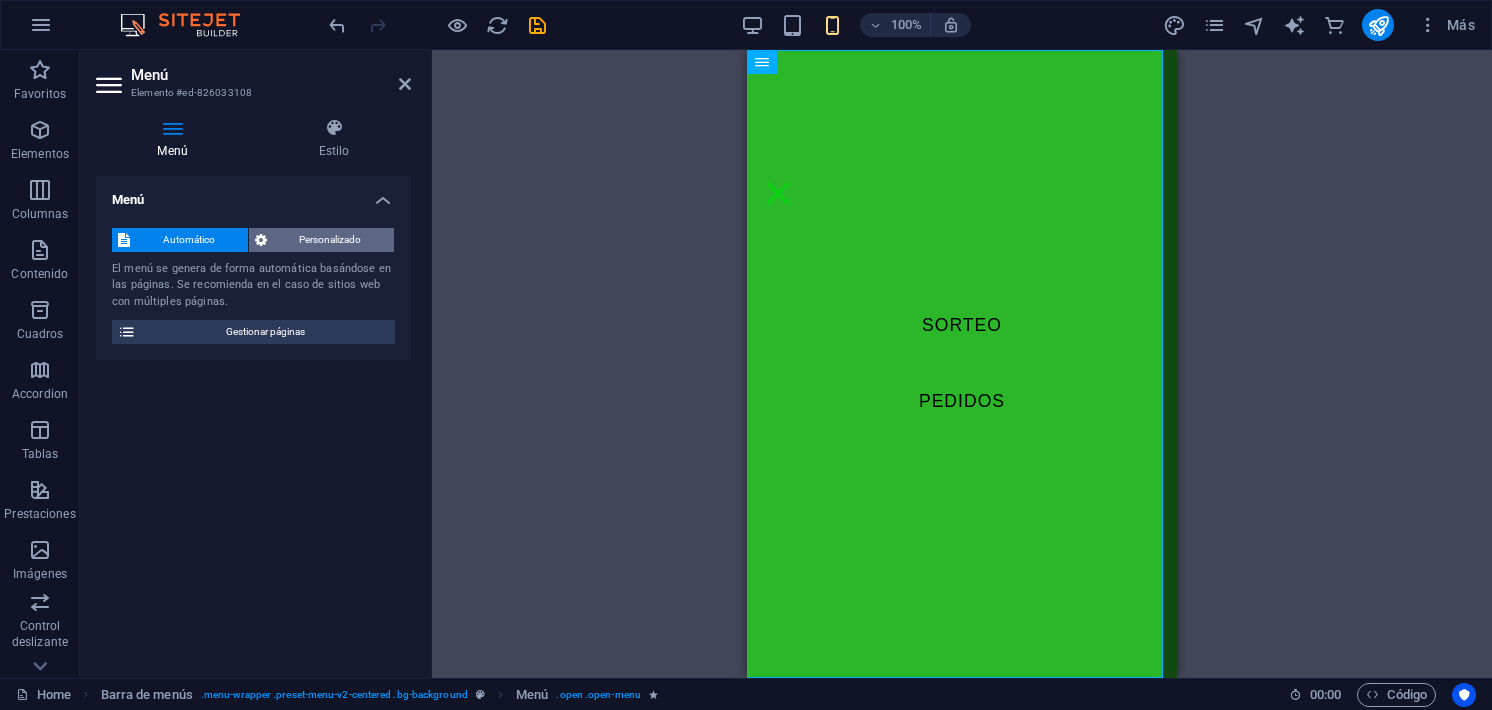 click on "Personalizado" at bounding box center (331, 240) 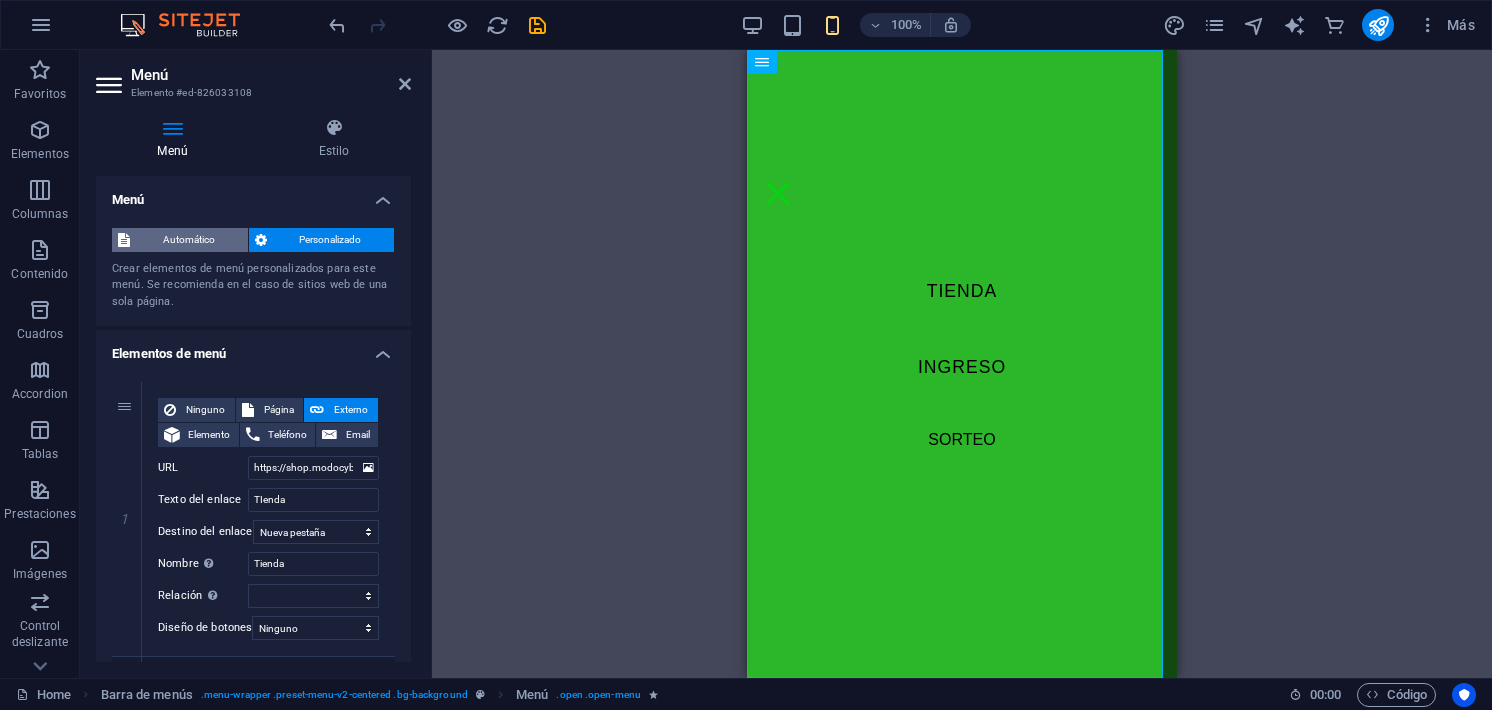 click on "Automático" at bounding box center [189, 240] 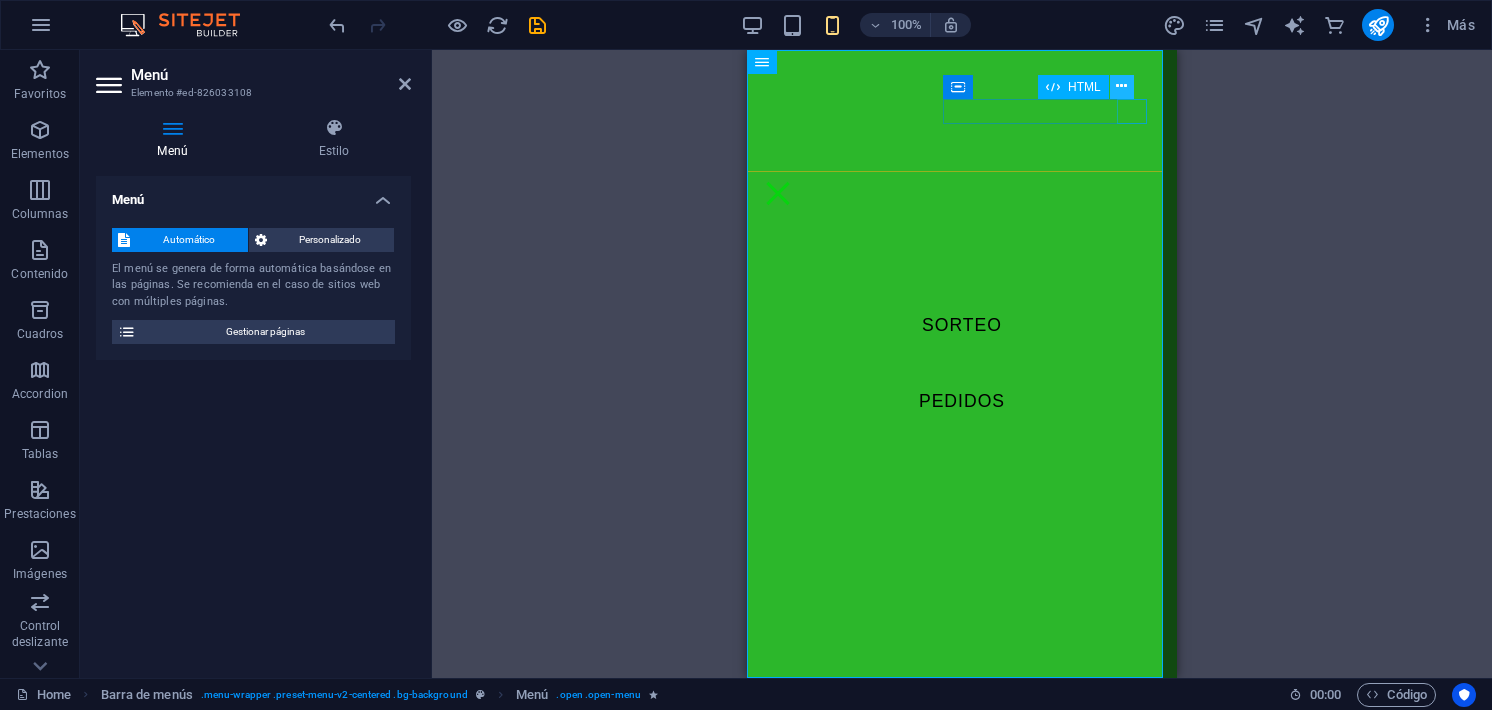 click at bounding box center [1121, 86] 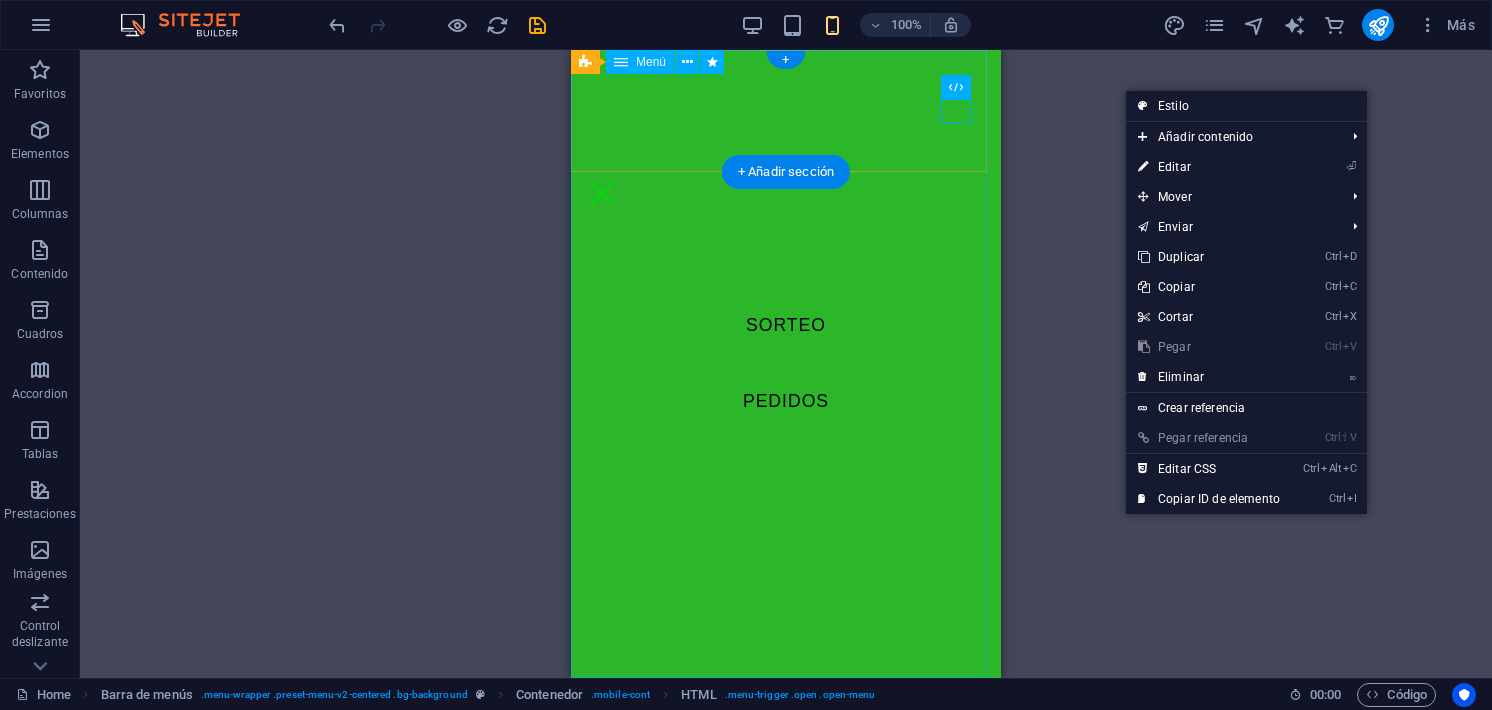 click on "SORTEO Pedidos" at bounding box center (786, 364) 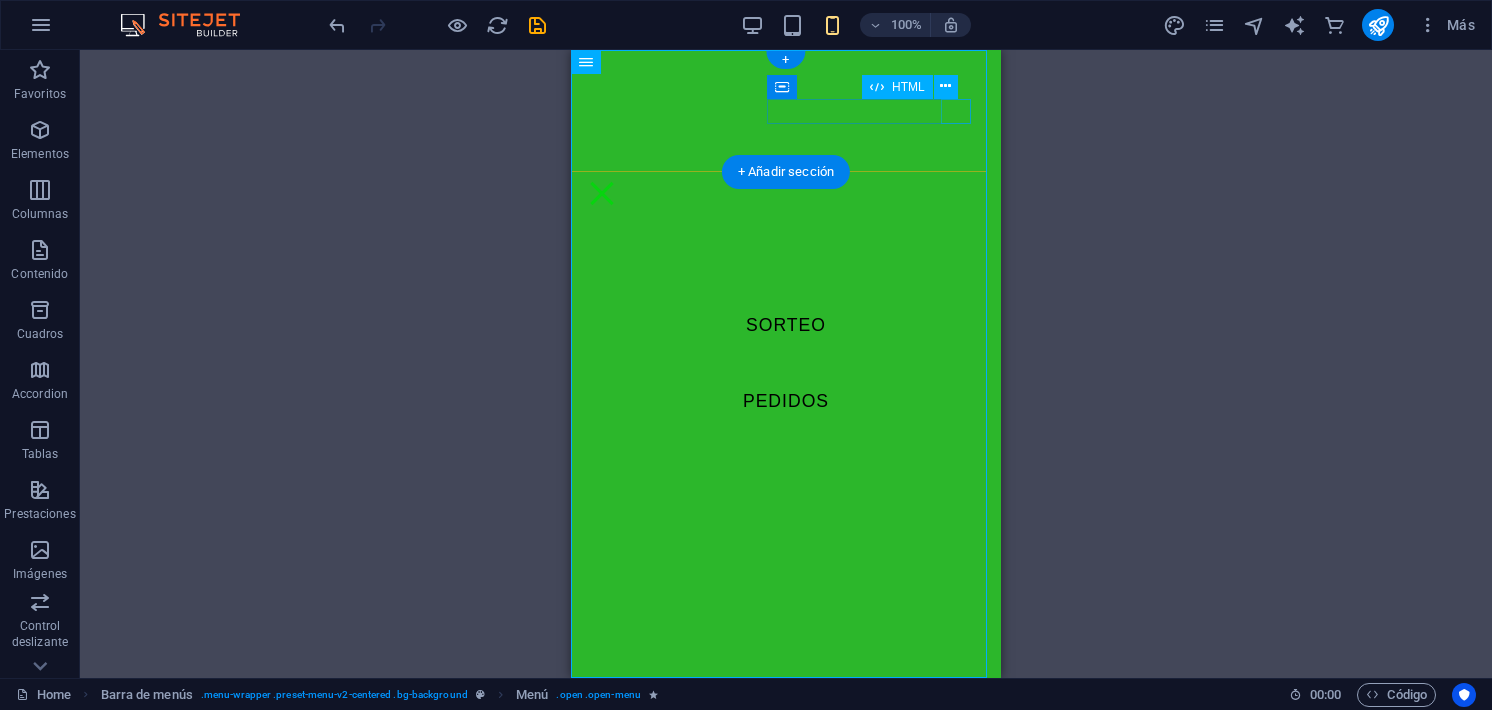 drag, startPoint x: 956, startPoint y: 116, endPoint x: 950, endPoint y: 137, distance: 21.84033 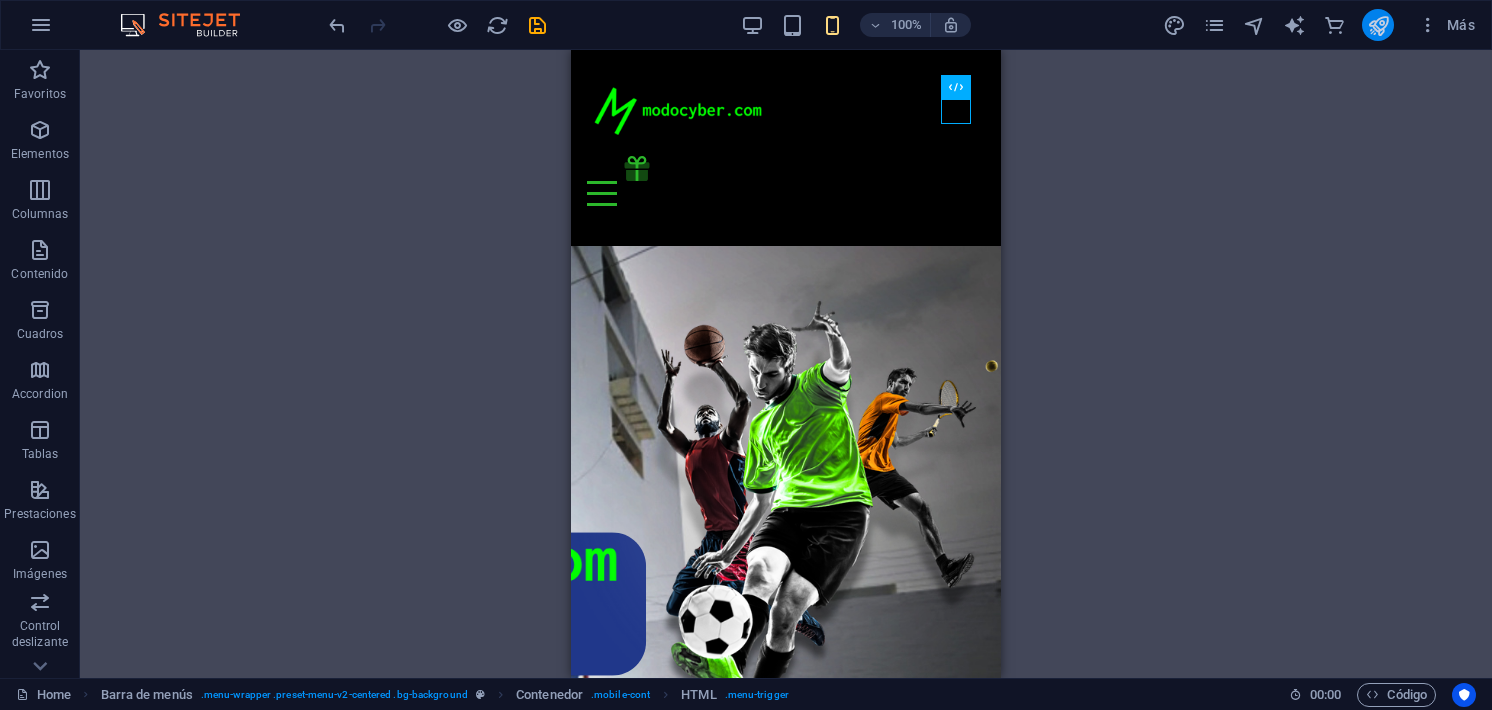 click at bounding box center (1378, 25) 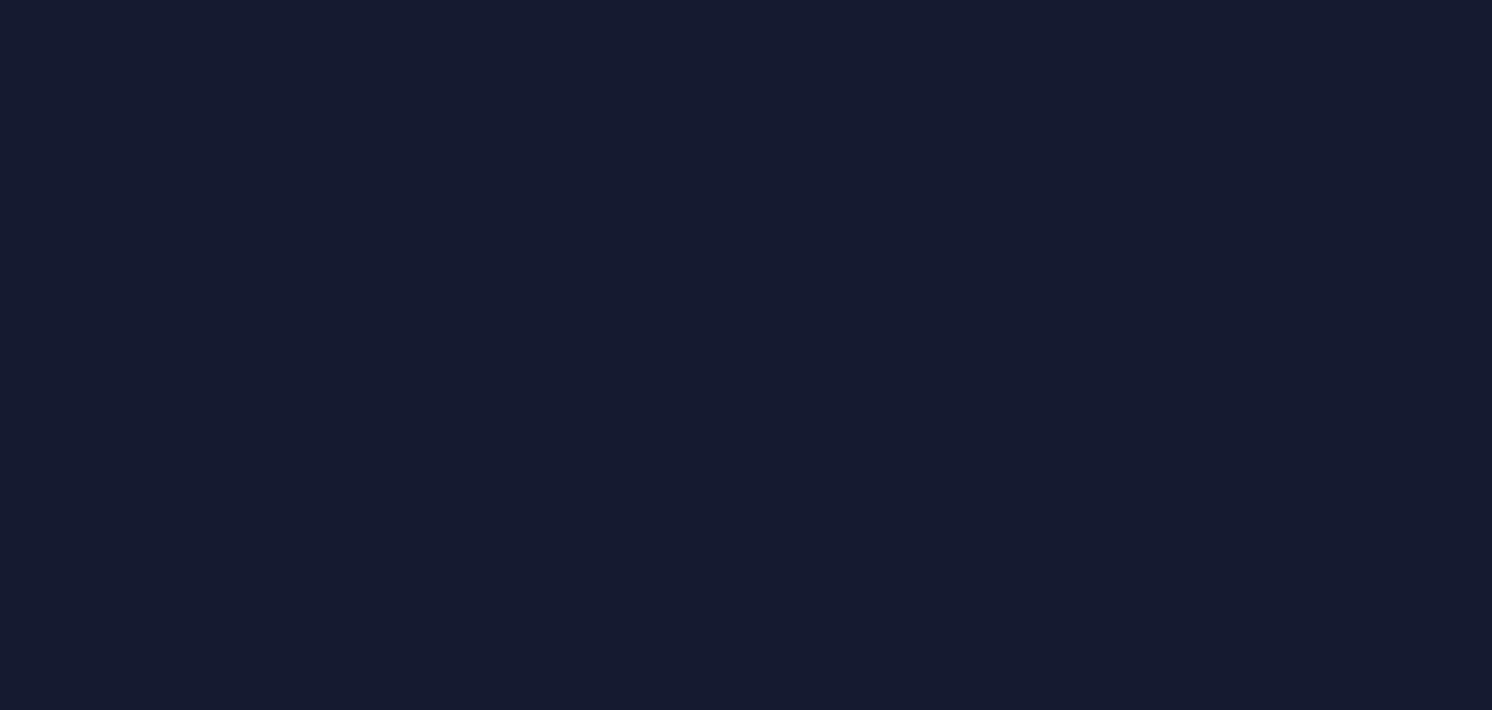 scroll, scrollTop: 0, scrollLeft: 0, axis: both 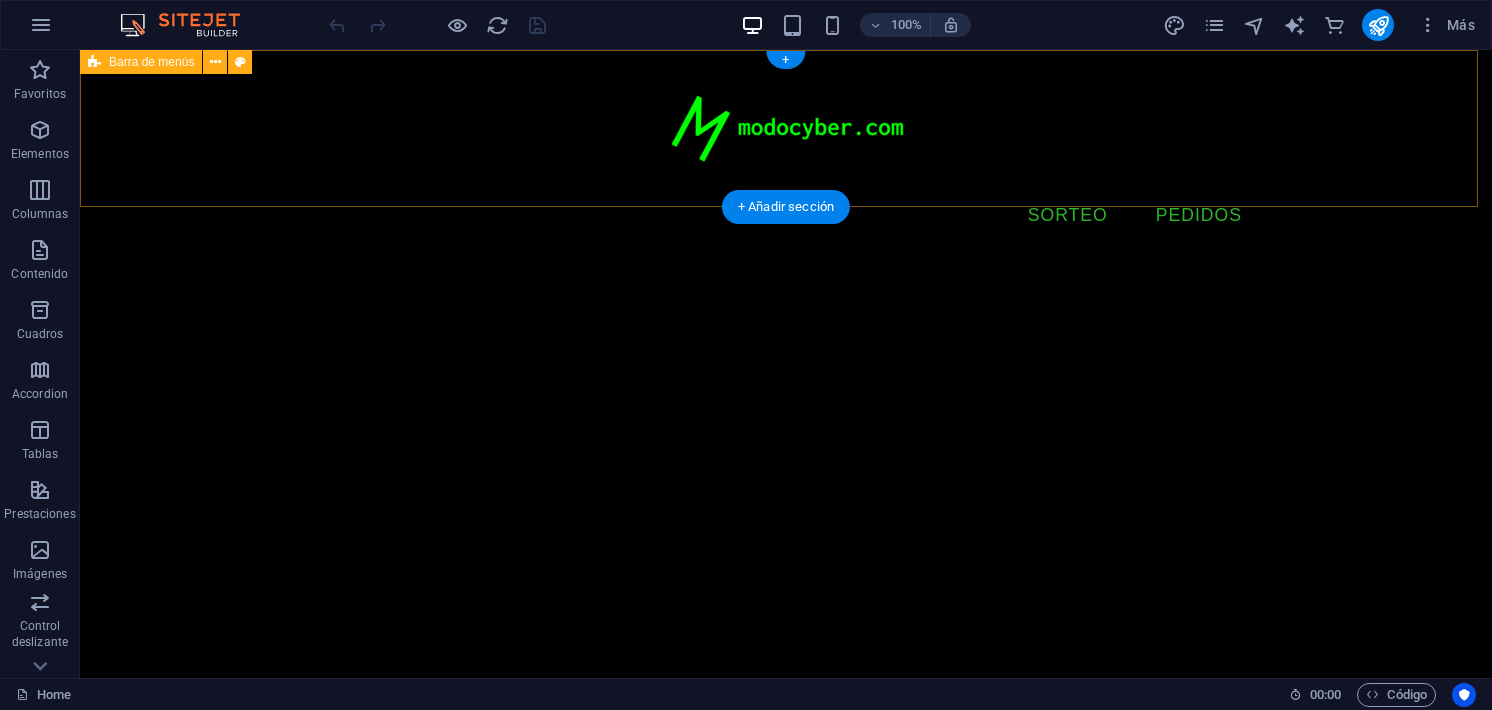 click on ".fa-secondary{opacity:.4} .fa-secondary{opacity:.4} SORTEO Pedidos" at bounding box center [786, 153] 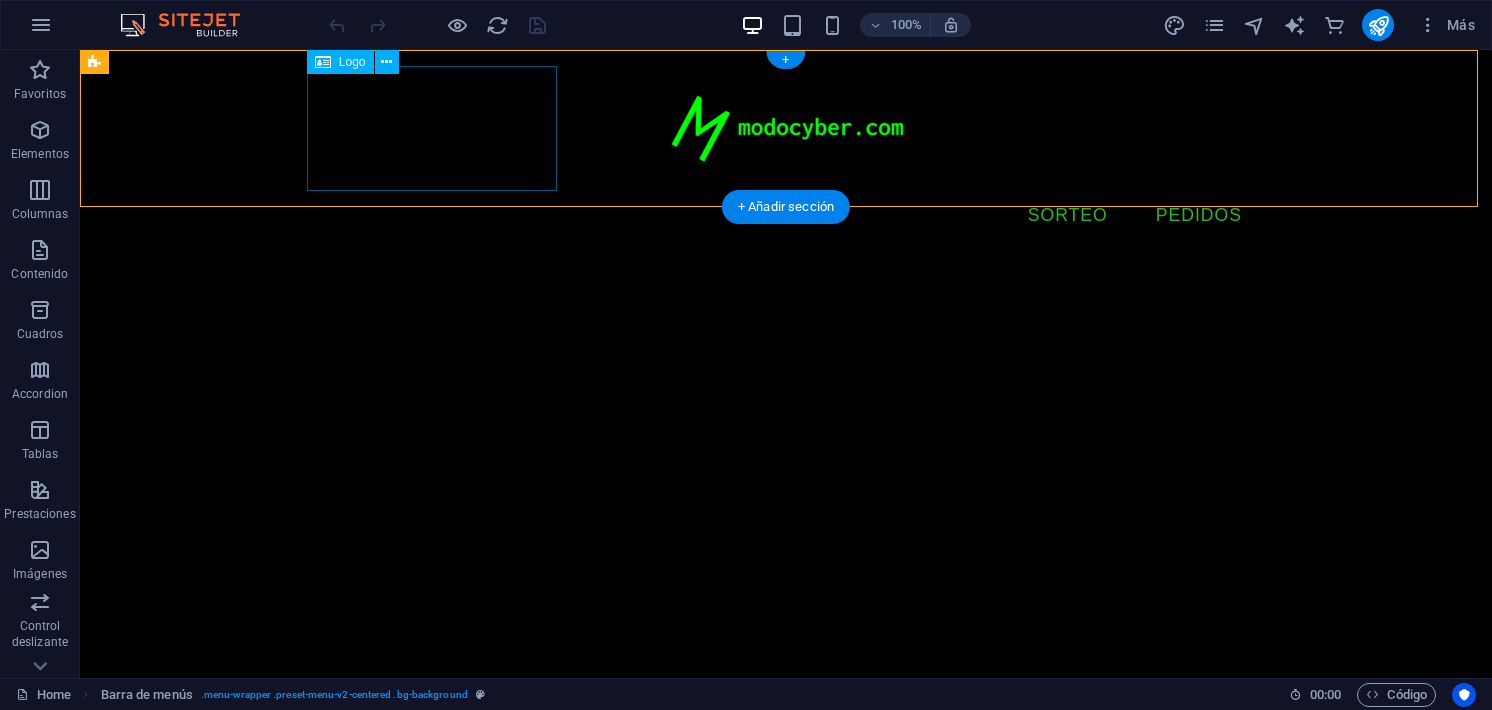 click at bounding box center [786, 128] 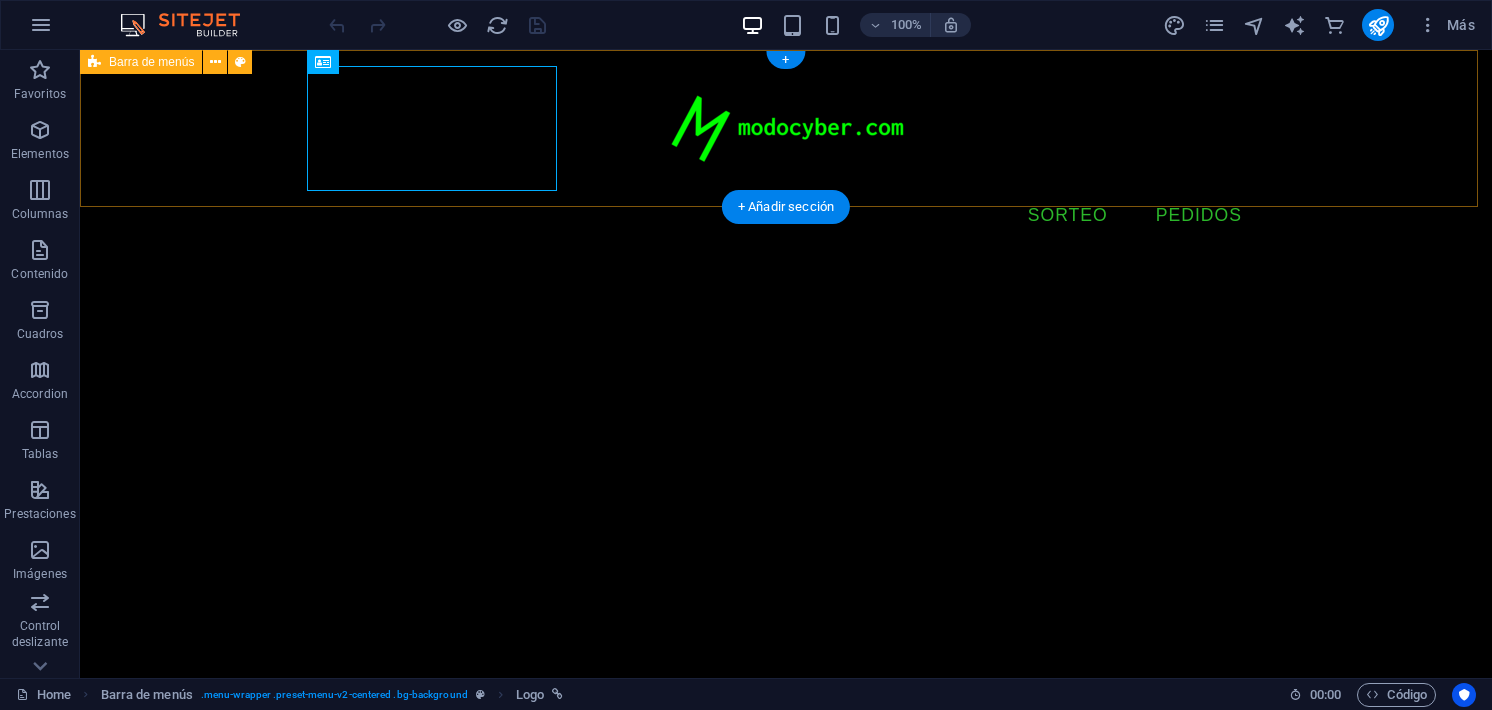 click on ".fa-secondary{opacity:.4} .fa-secondary{opacity:.4} SORTEO Pedidos" at bounding box center [786, 153] 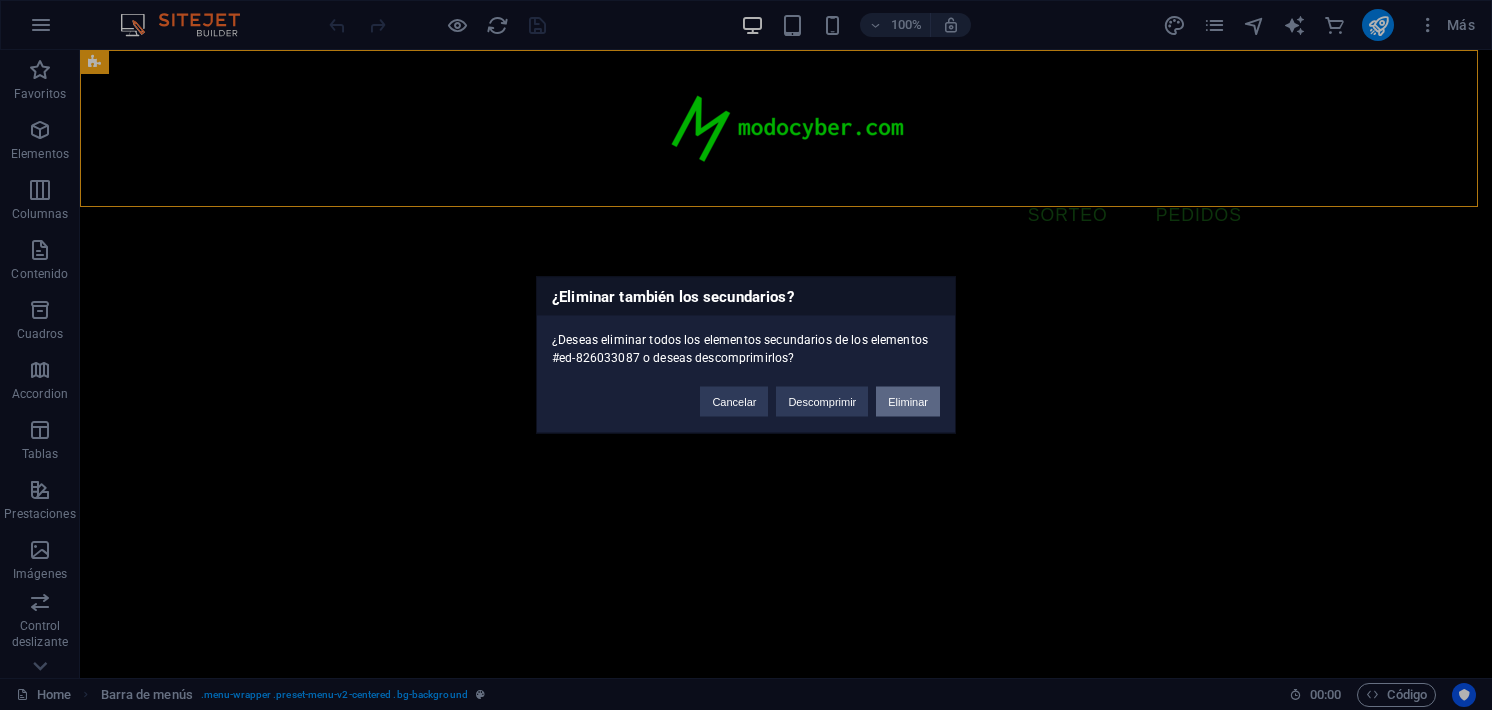 click on "Eliminar" at bounding box center [908, 402] 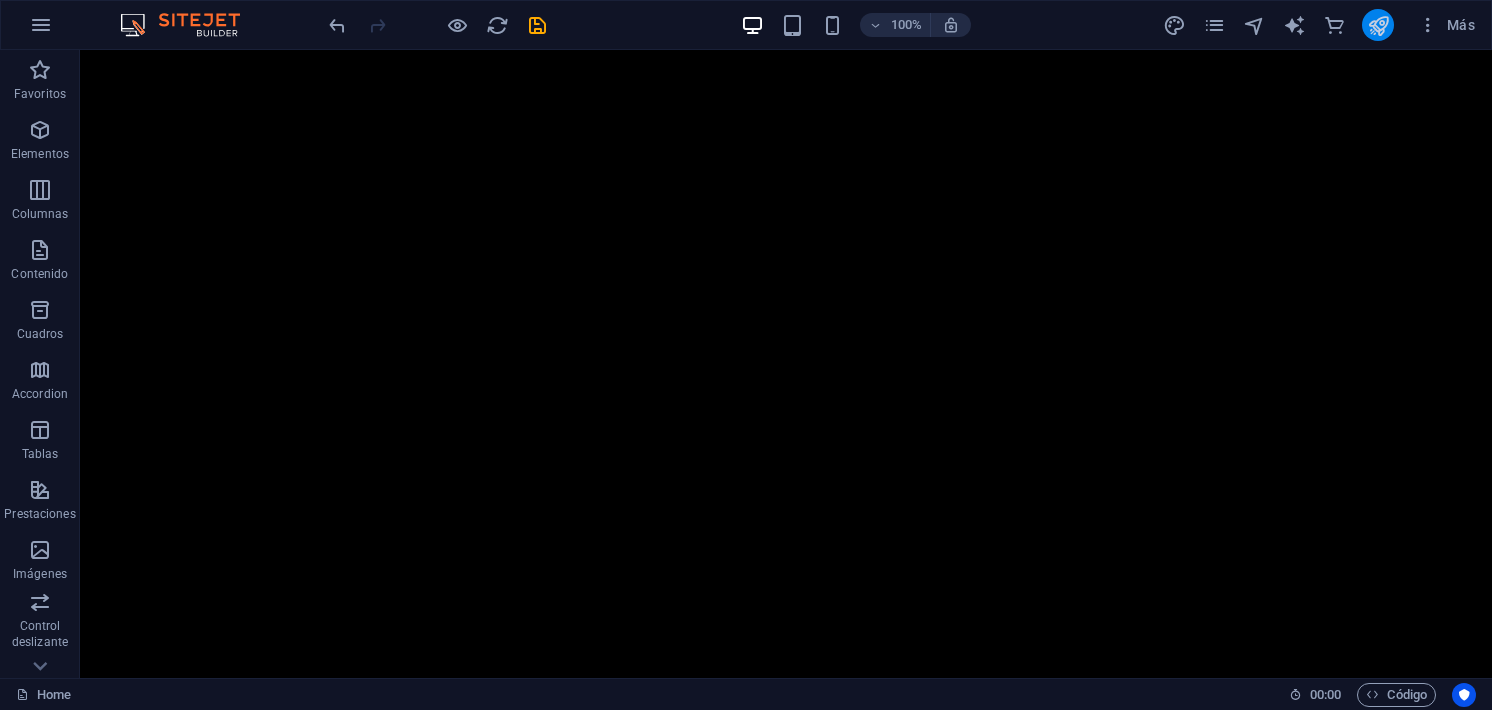 click at bounding box center [1378, 25] 